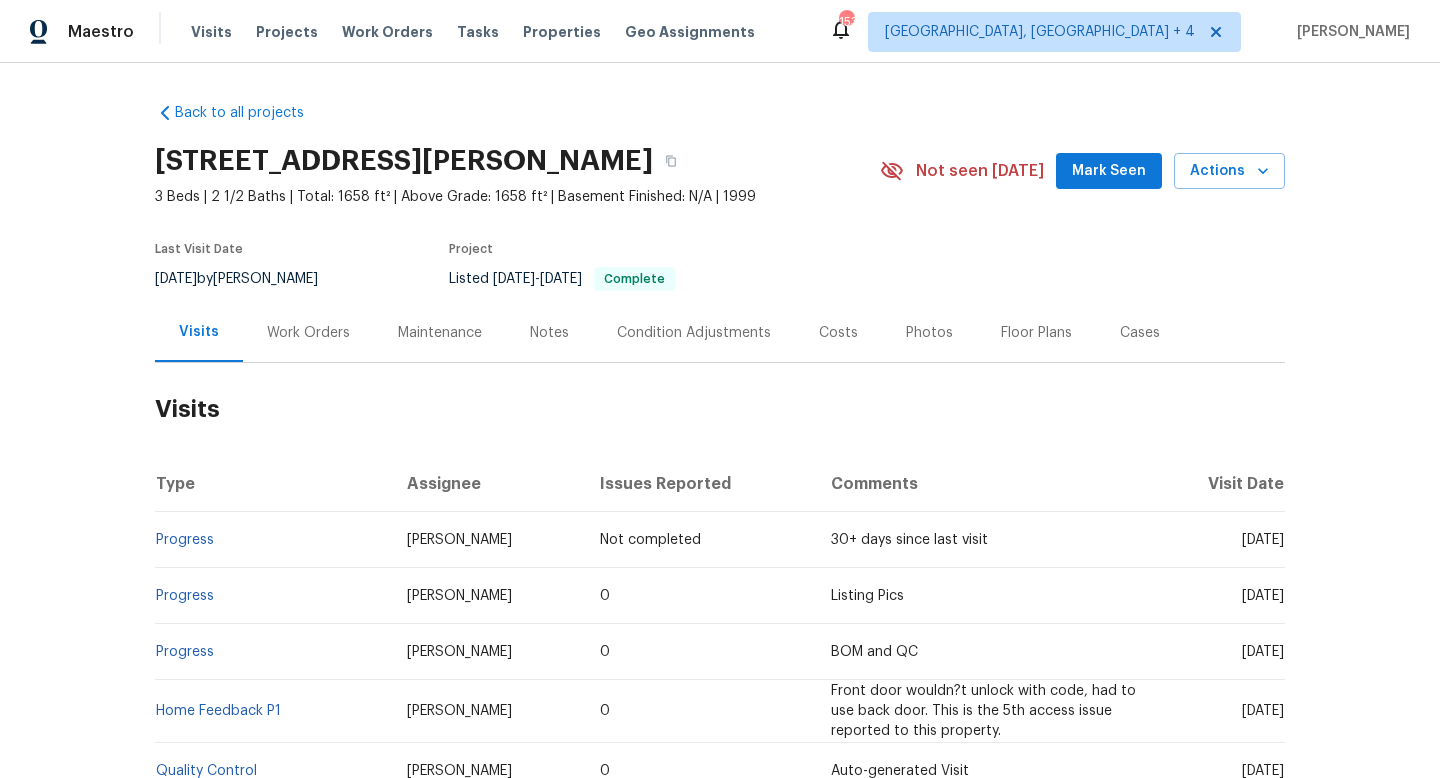 scroll, scrollTop: 0, scrollLeft: 0, axis: both 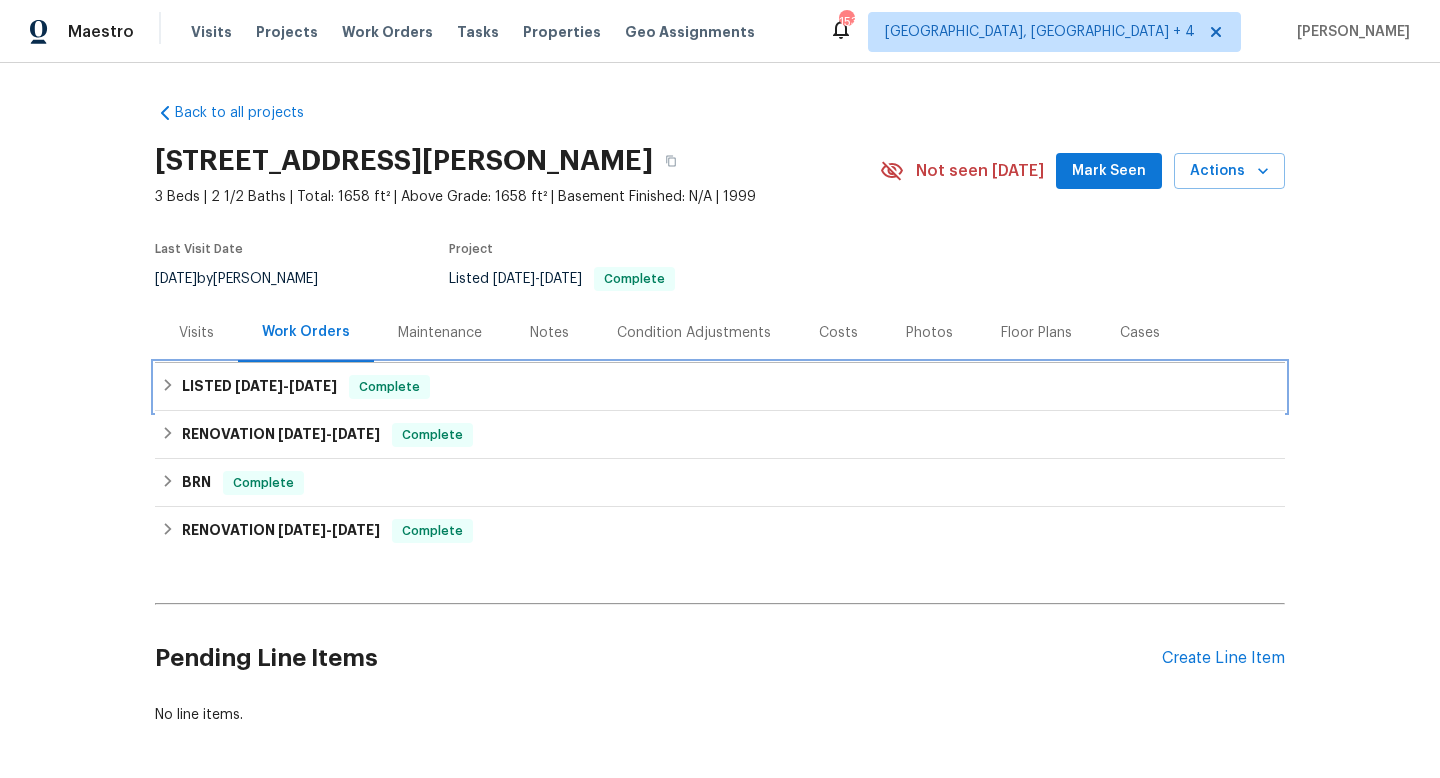 click on "Complete" at bounding box center [389, 387] 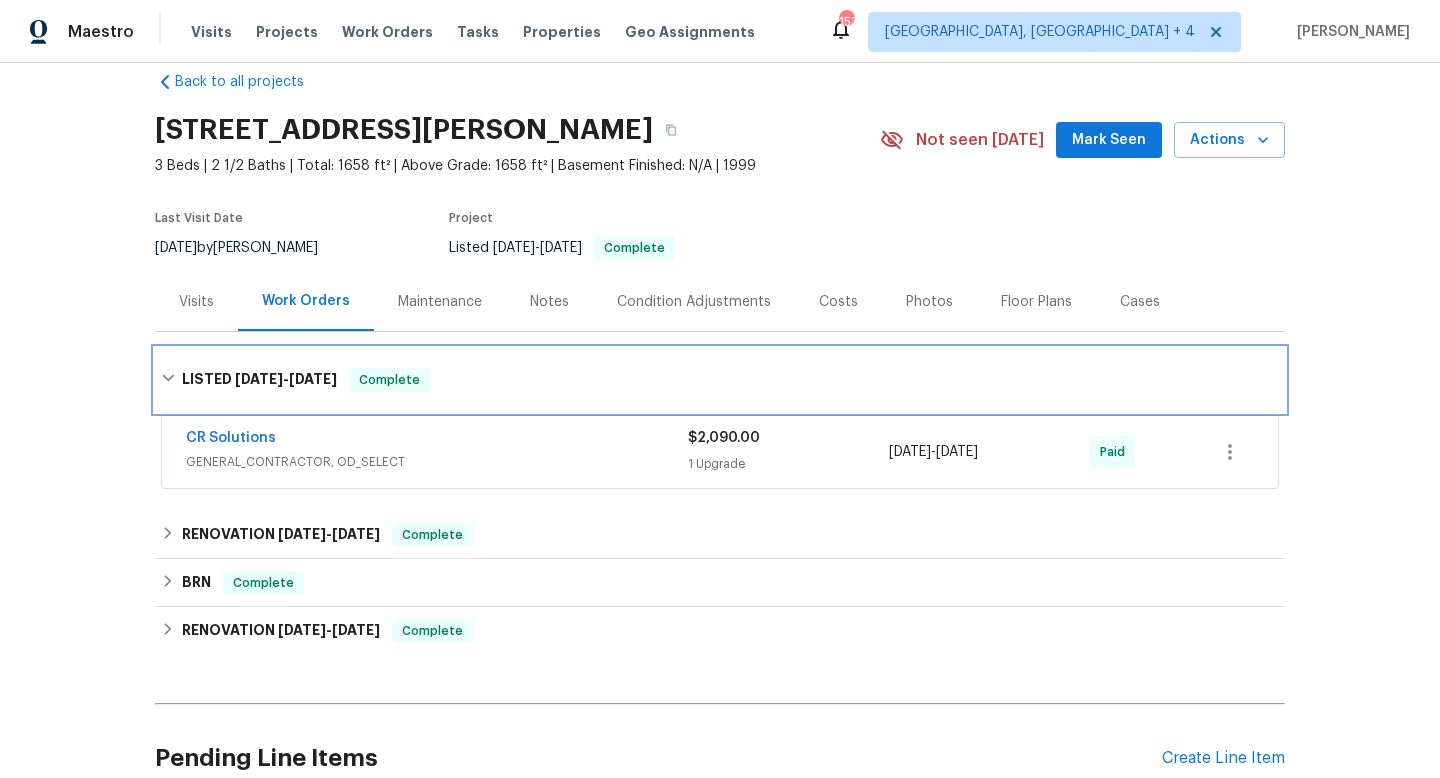 scroll, scrollTop: 82, scrollLeft: 0, axis: vertical 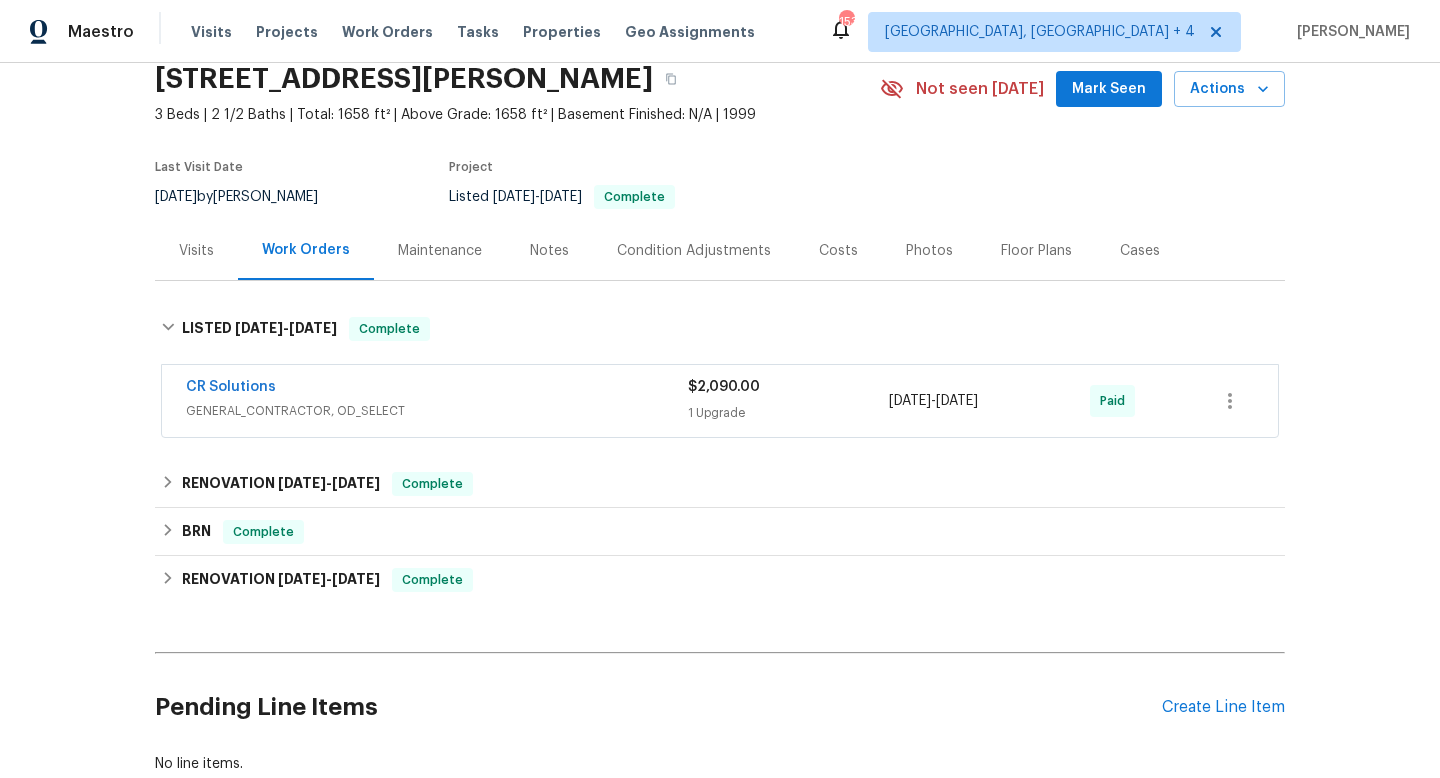 click on "Visits" at bounding box center [196, 250] 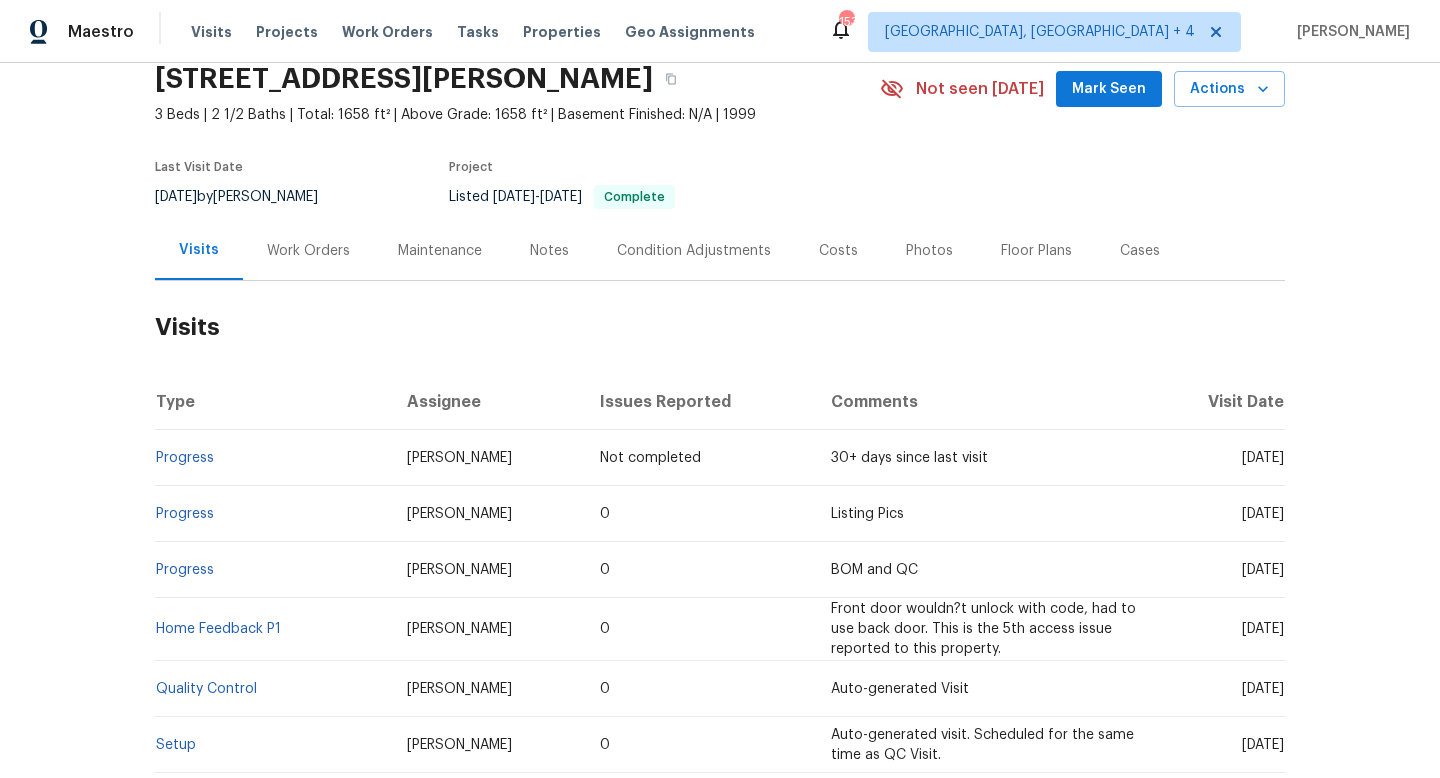 click on "Fri, Jun 13 2025" at bounding box center [1263, 514] 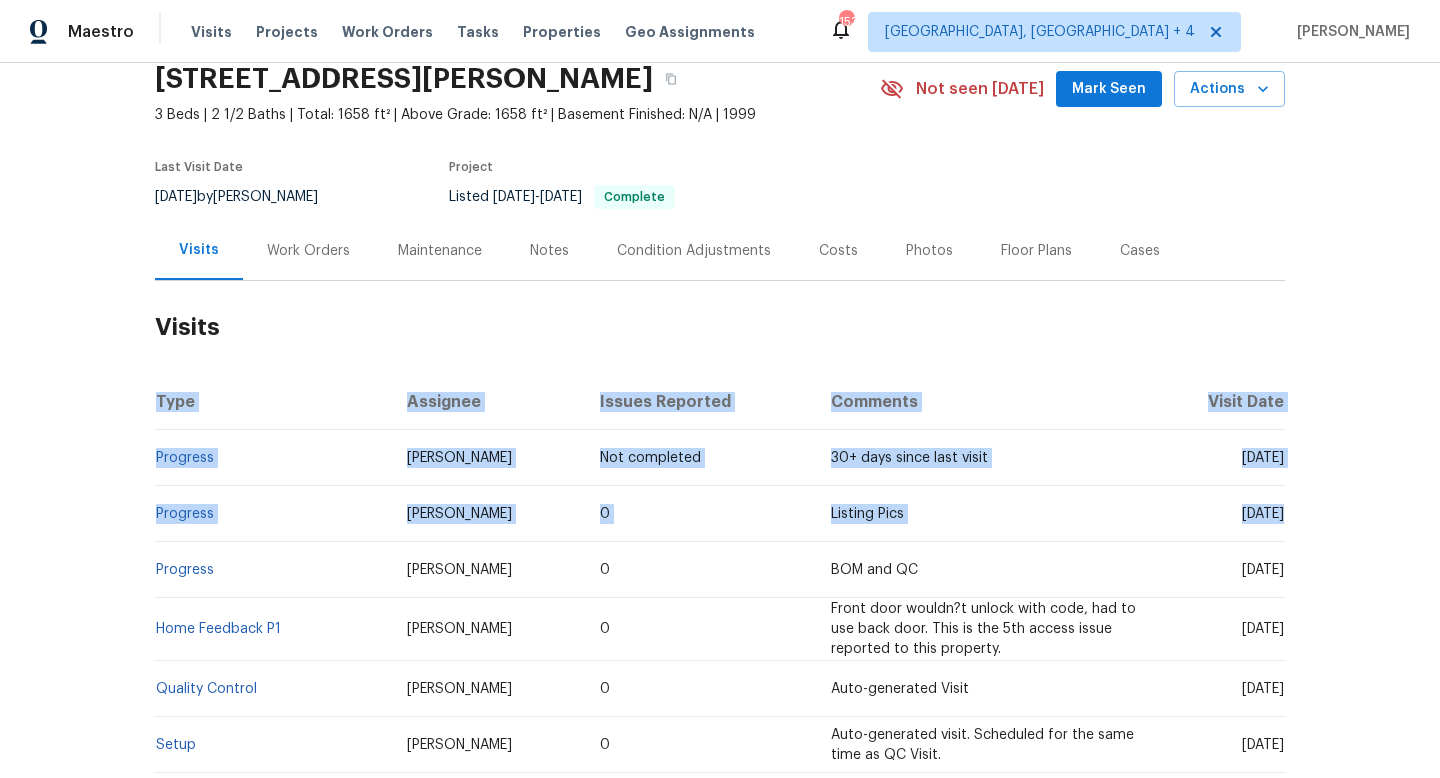 drag, startPoint x: 1210, startPoint y: 516, endPoint x: 1290, endPoint y: 522, distance: 80.224686 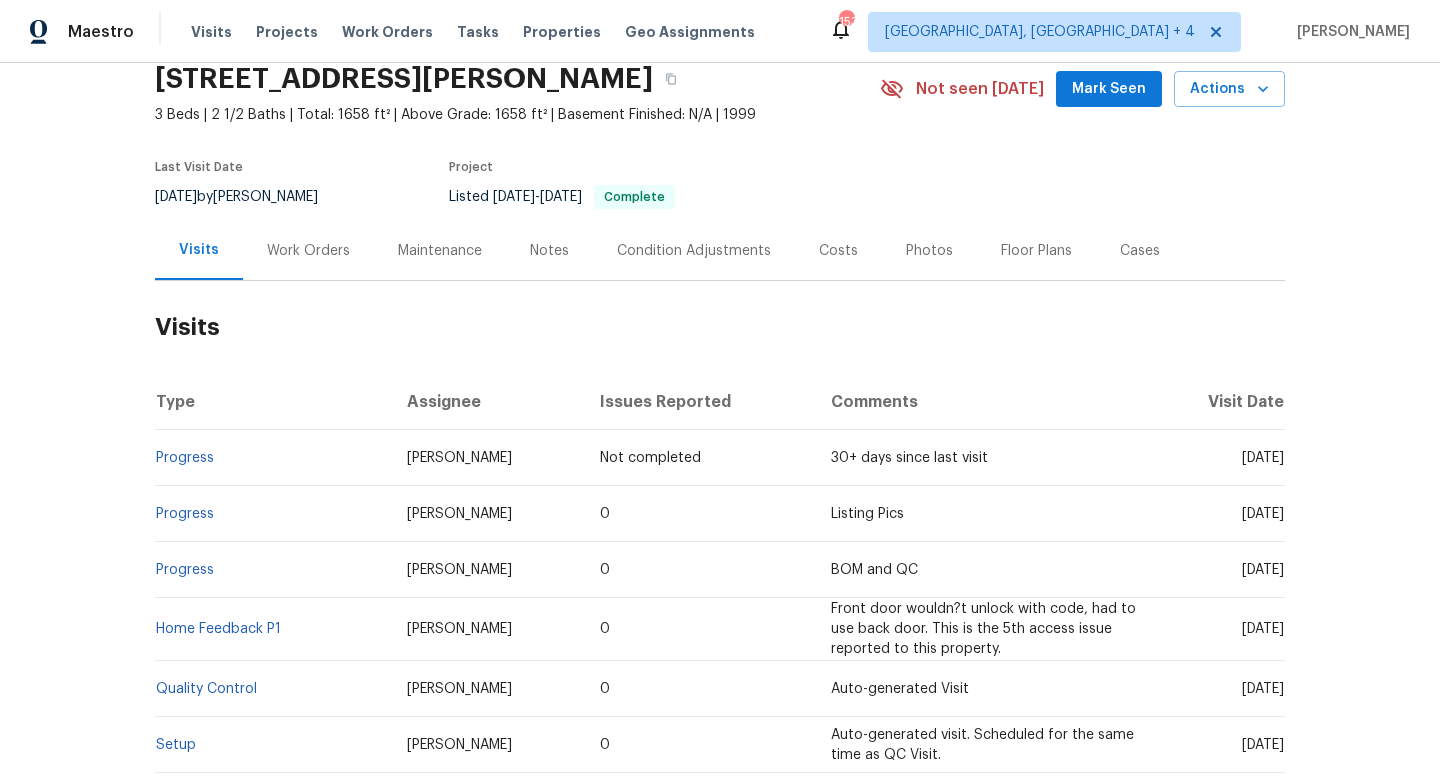 click on "Fri, Jun 13 2025" at bounding box center (1219, 514) 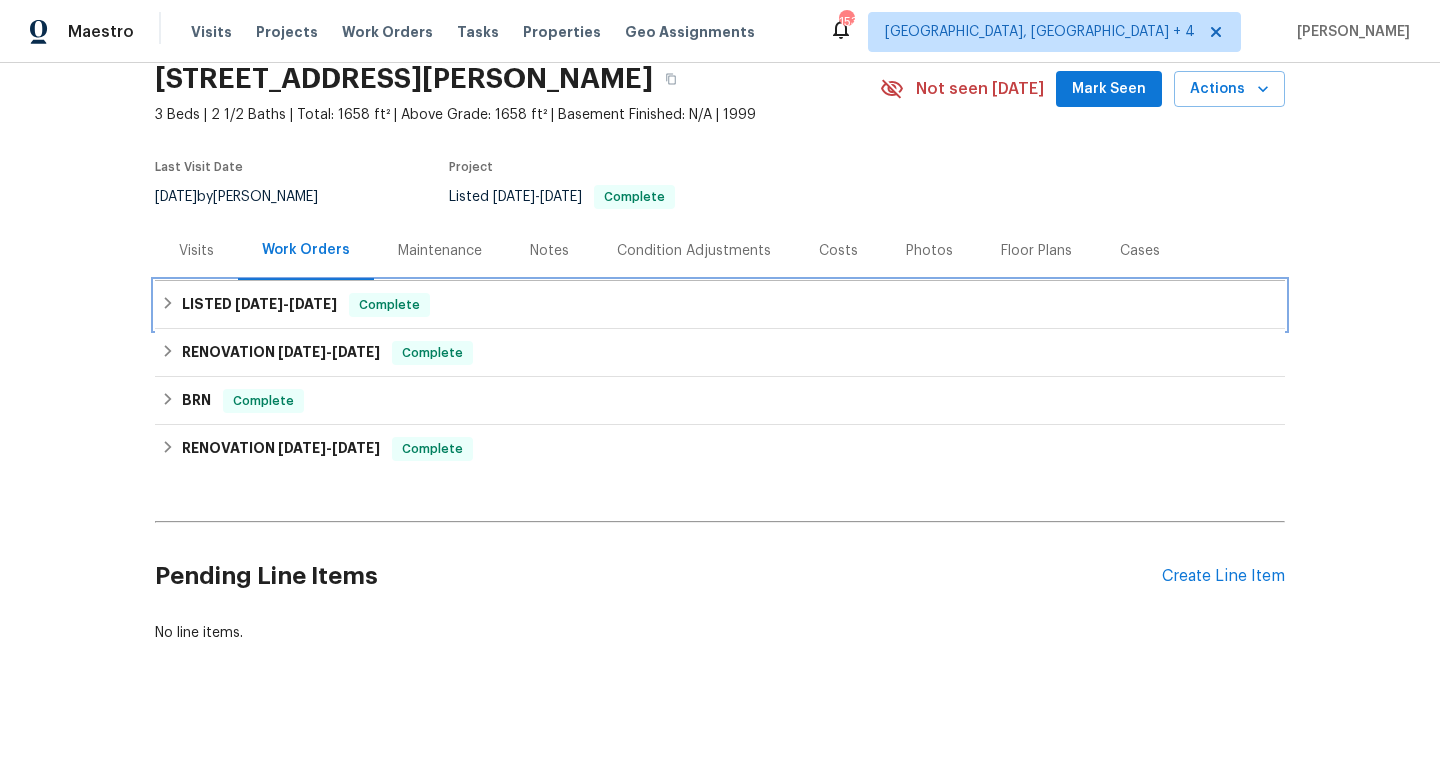 click on "LISTED   5/21/25  -  5/23/25" at bounding box center (259, 305) 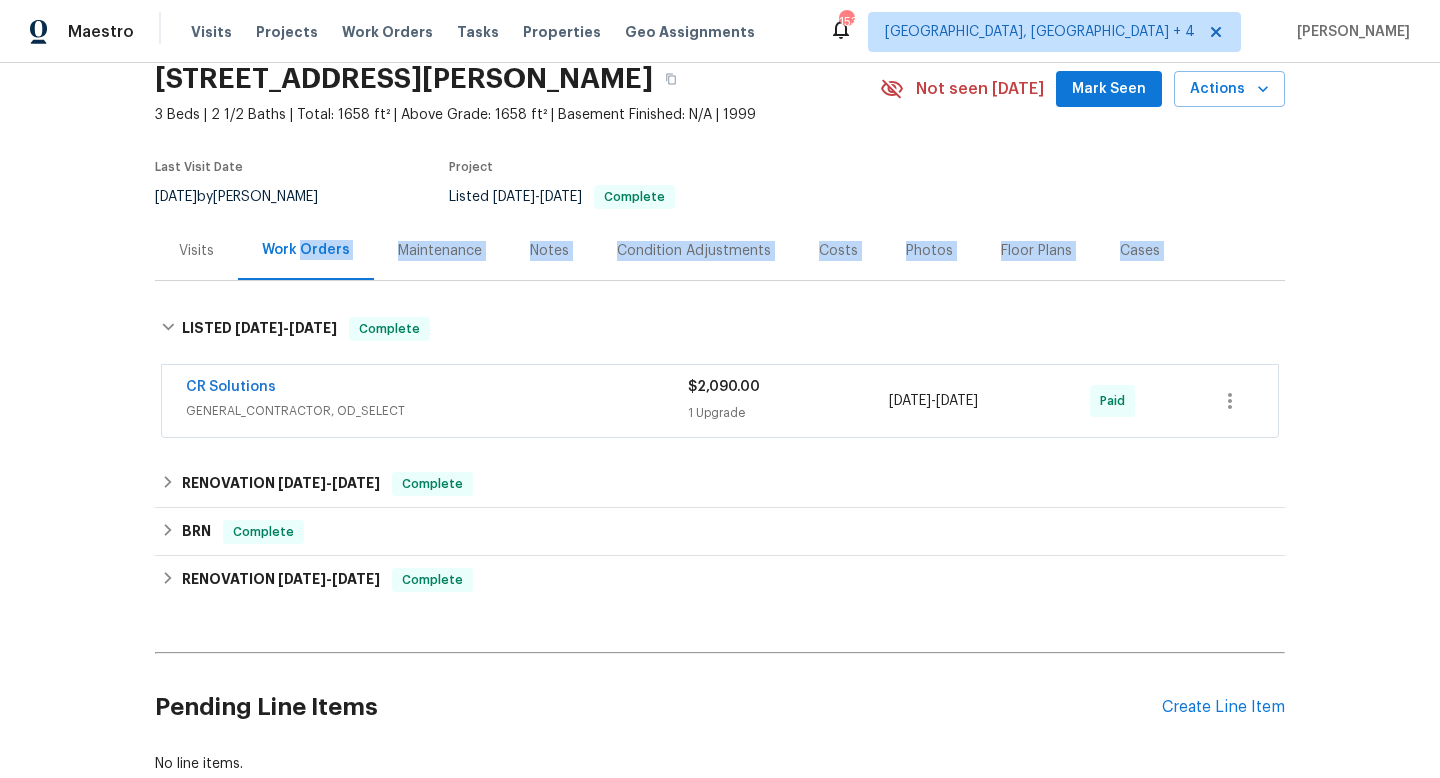 drag, startPoint x: 295, startPoint y: 392, endPoint x: 172, endPoint y: 391, distance: 123.00407 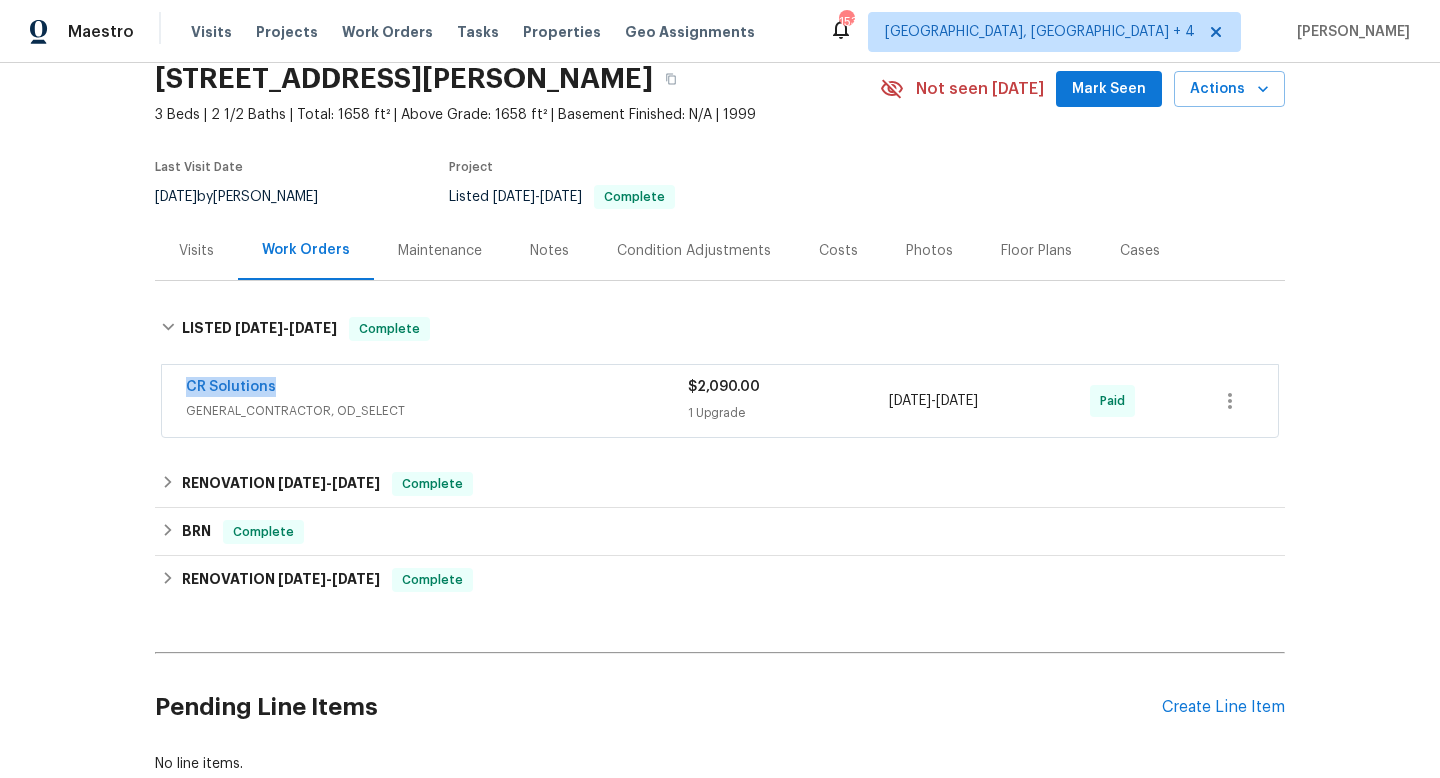 drag, startPoint x: 284, startPoint y: 389, endPoint x: 182, endPoint y: 387, distance: 102.01961 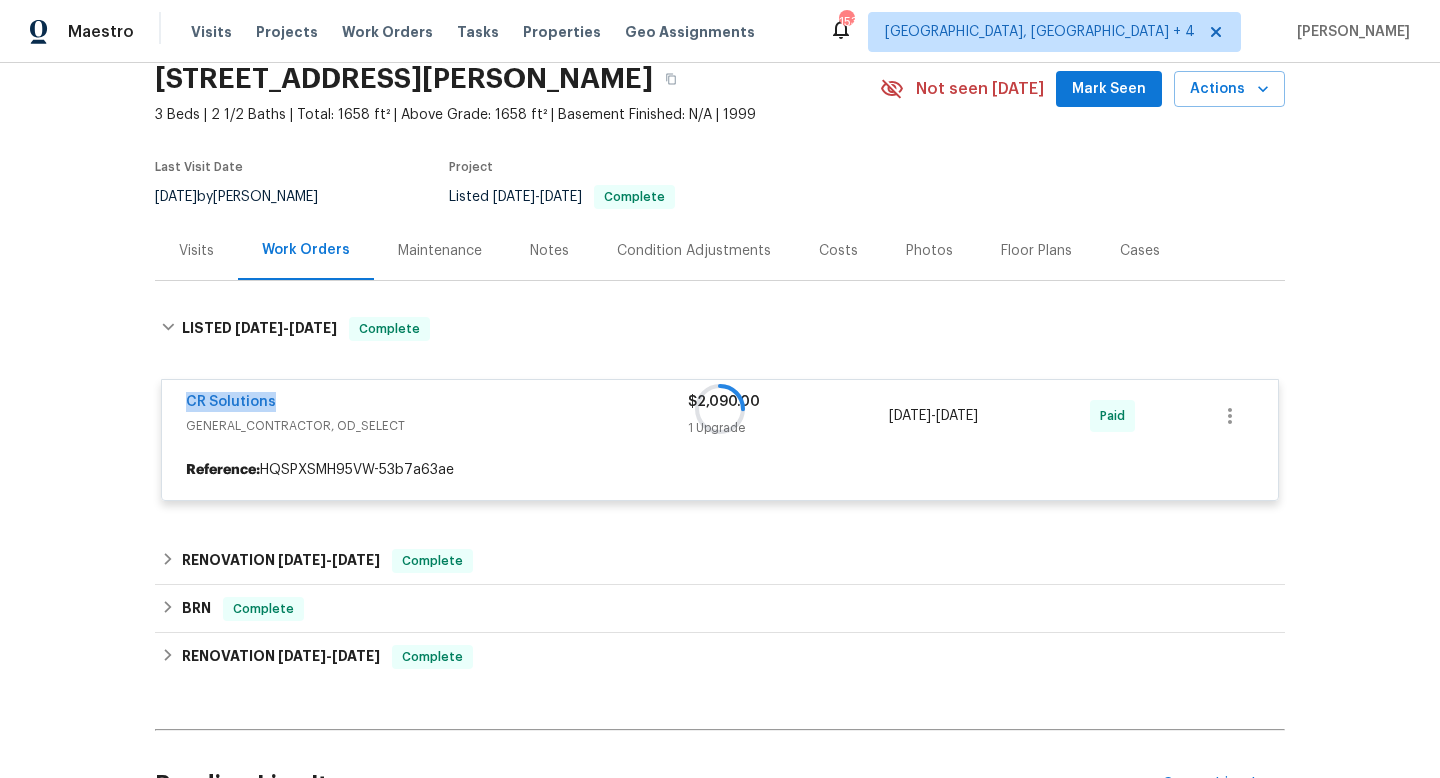 copy on "1 Upgrade 5/21/2025  -  5/23/2025" 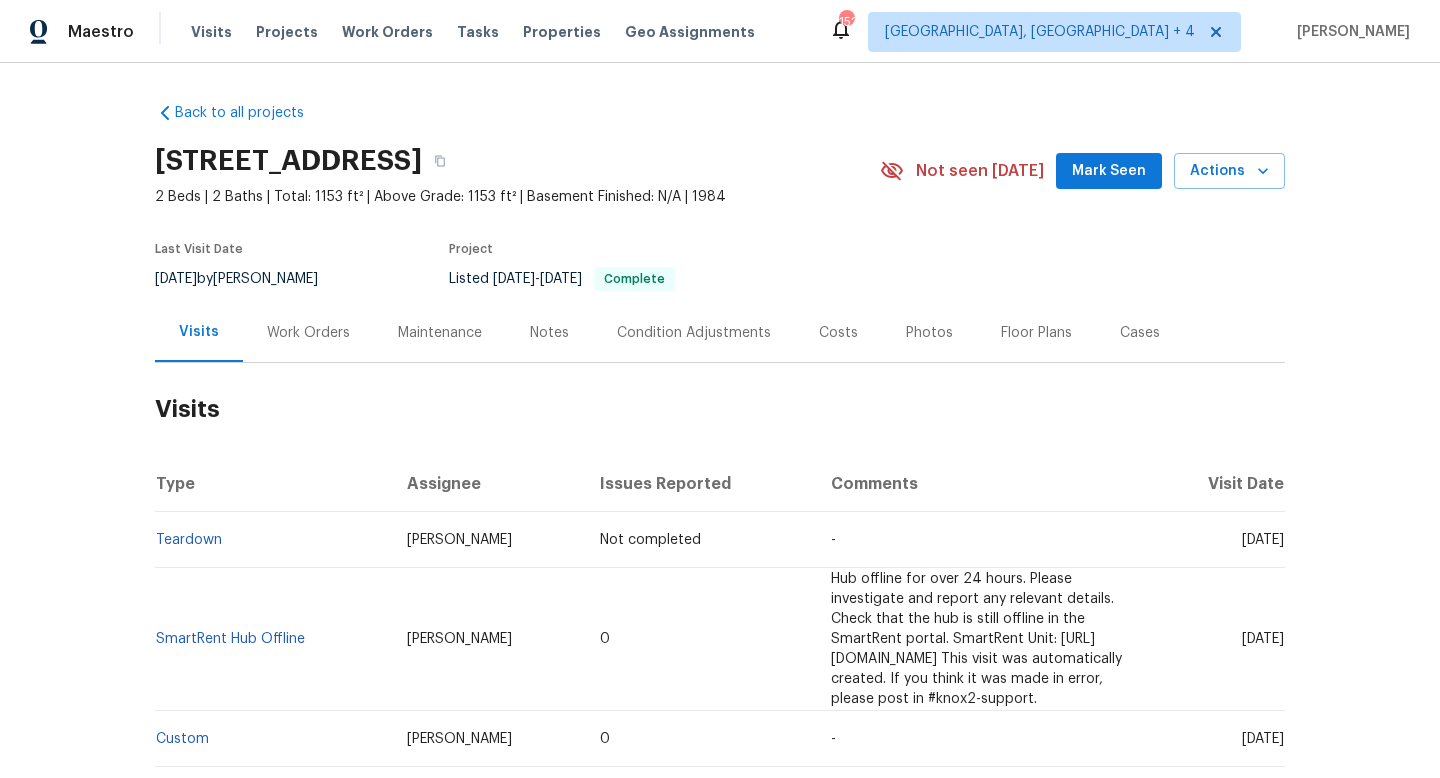 scroll, scrollTop: 0, scrollLeft: 0, axis: both 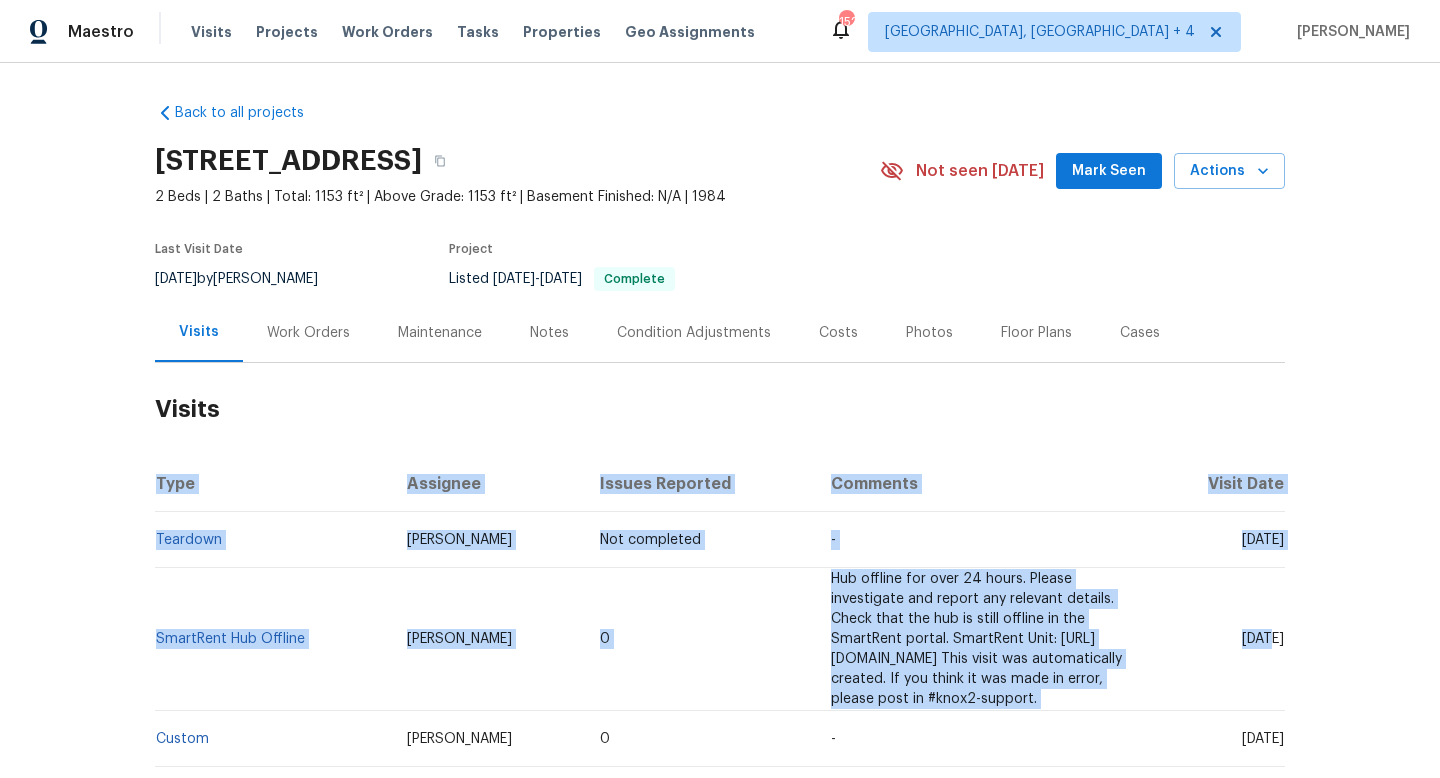 drag, startPoint x: 1208, startPoint y: 628, endPoint x: 1285, endPoint y: 633, distance: 77.16217 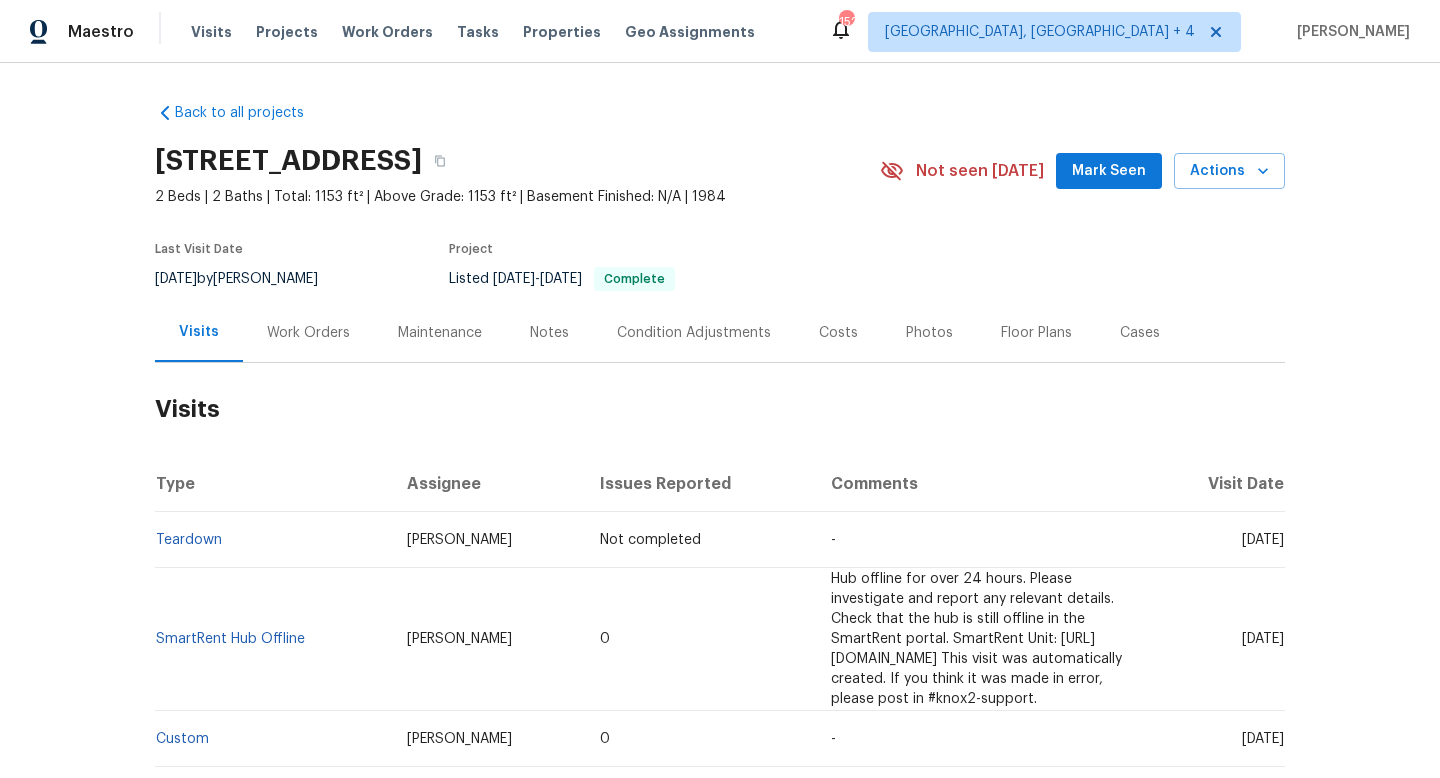 click on "Work Orders" at bounding box center (308, 333) 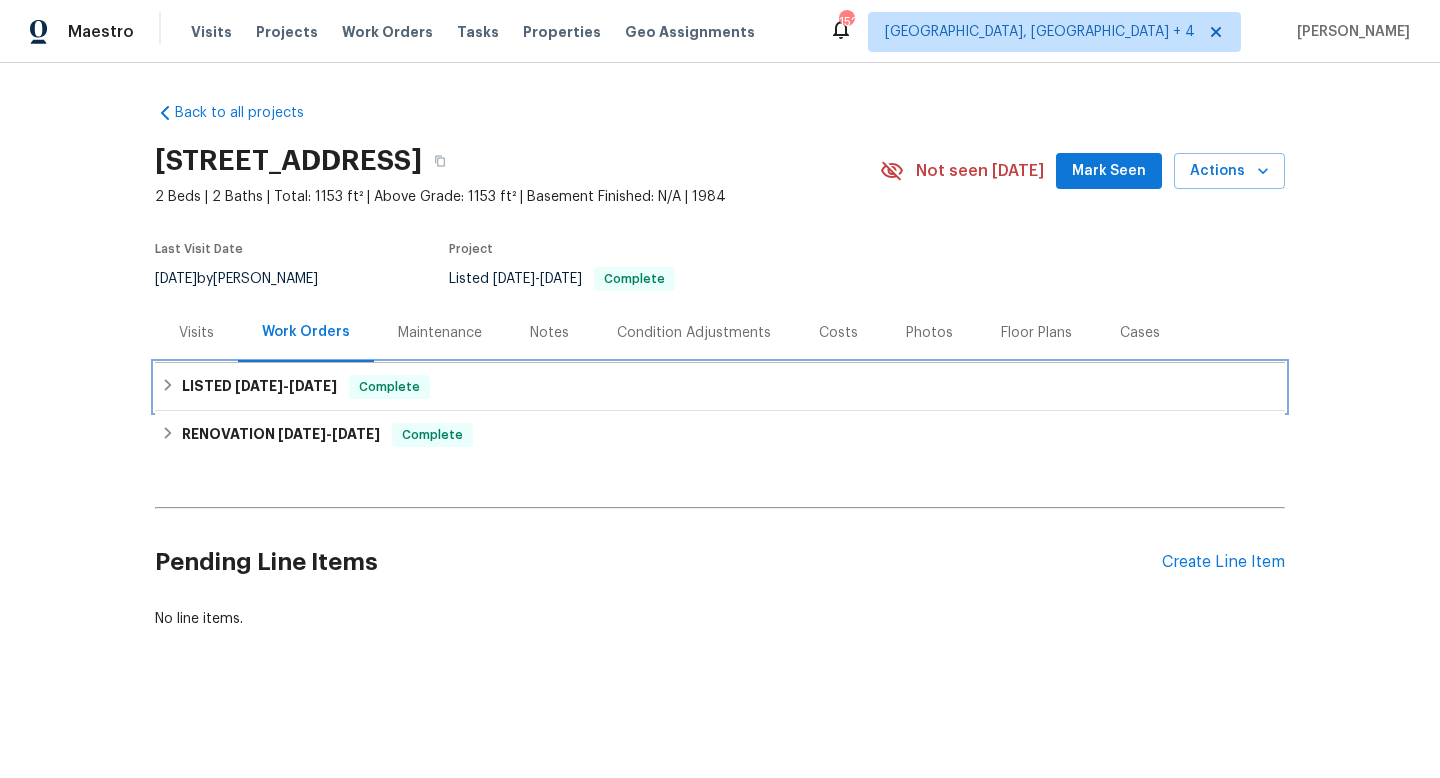 click on "LISTED   [DATE]  -  [DATE] Complete" at bounding box center [720, 387] 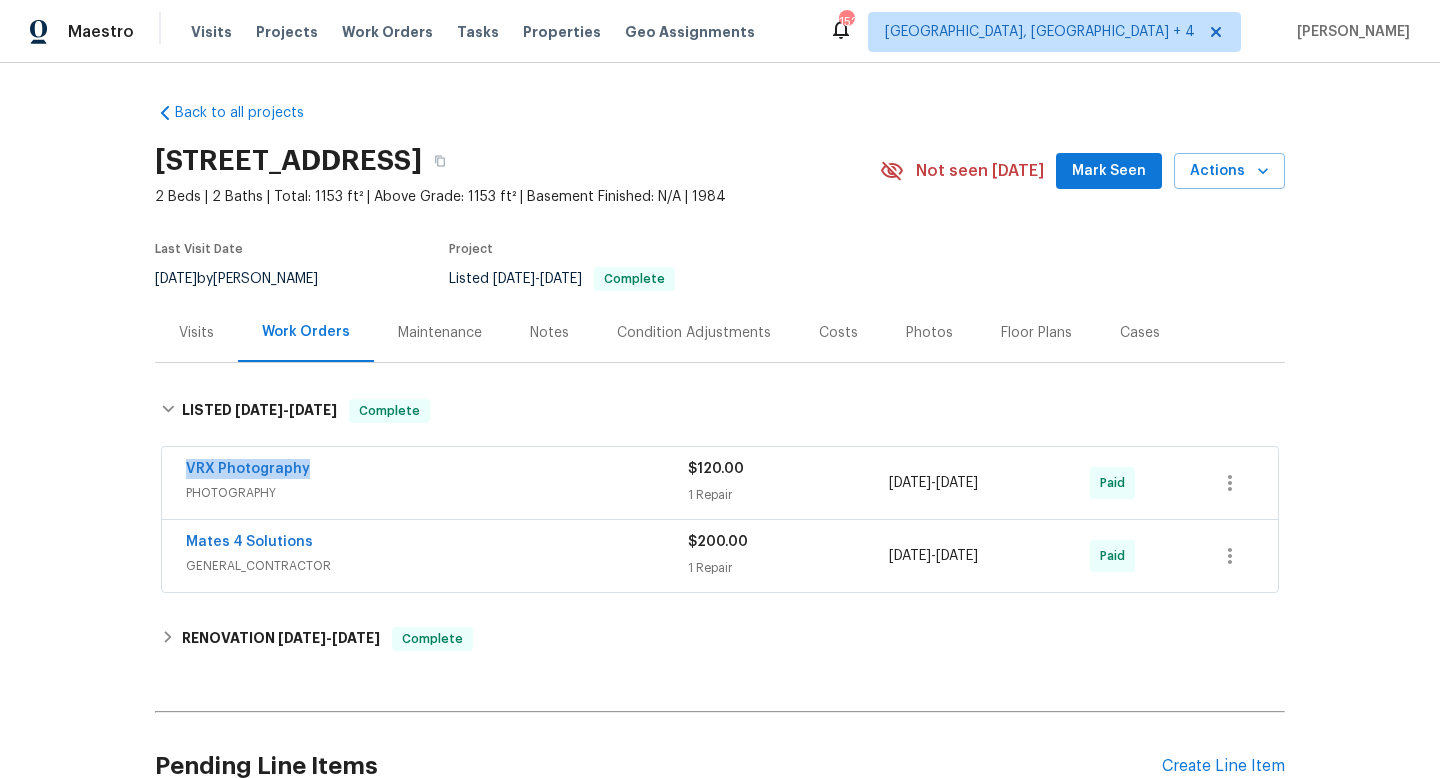 drag, startPoint x: 348, startPoint y: 475, endPoint x: 152, endPoint y: 470, distance: 196.06377 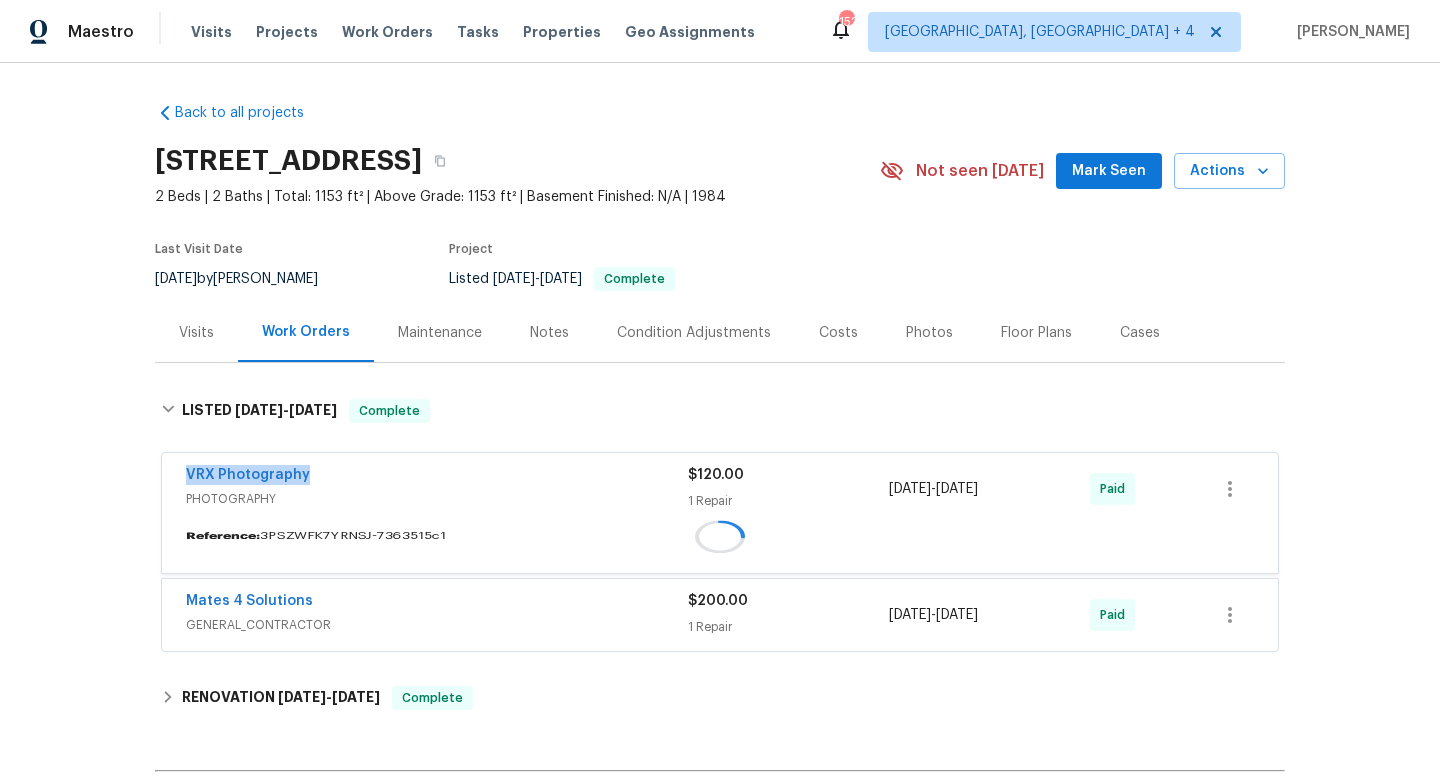 copy on "[DATE]  -  [DATE]" 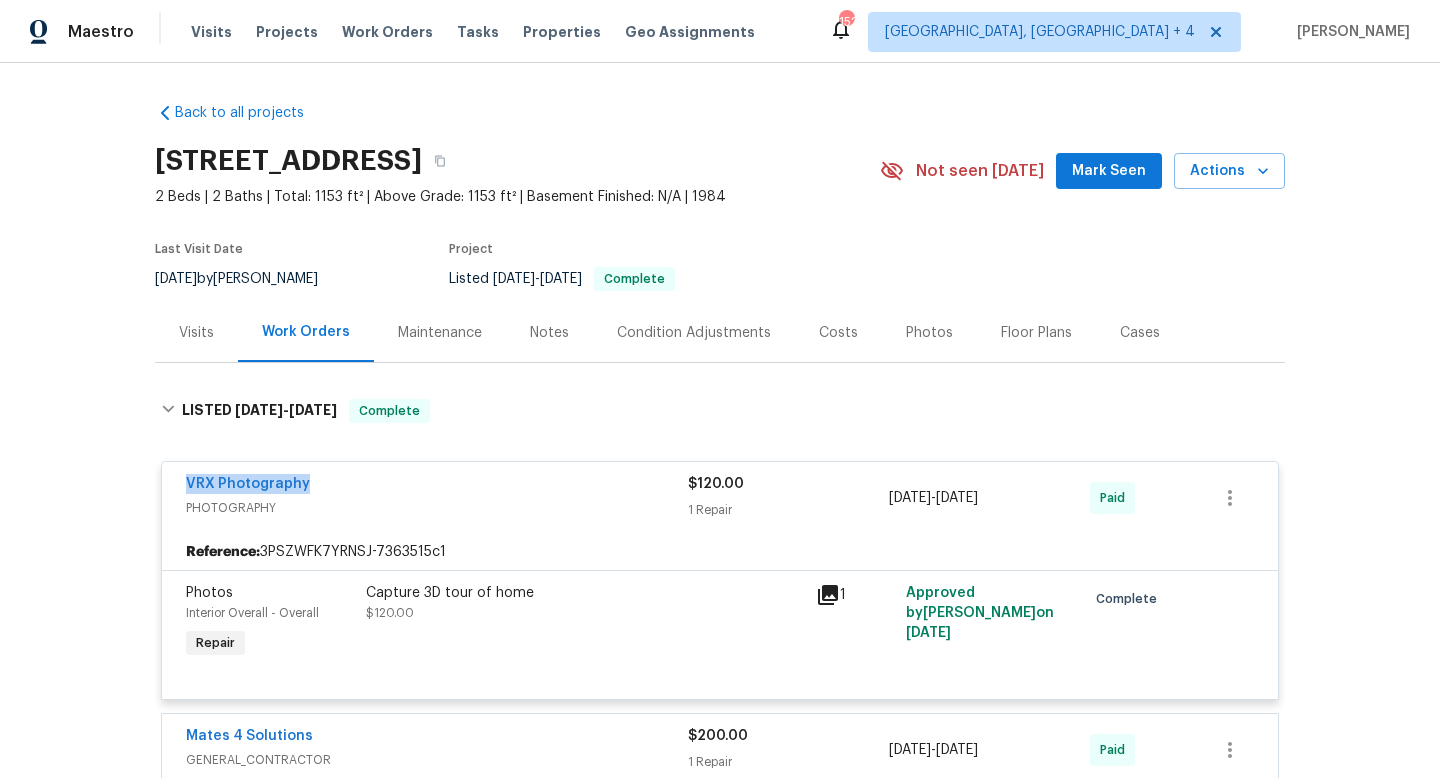 scroll, scrollTop: 263, scrollLeft: 0, axis: vertical 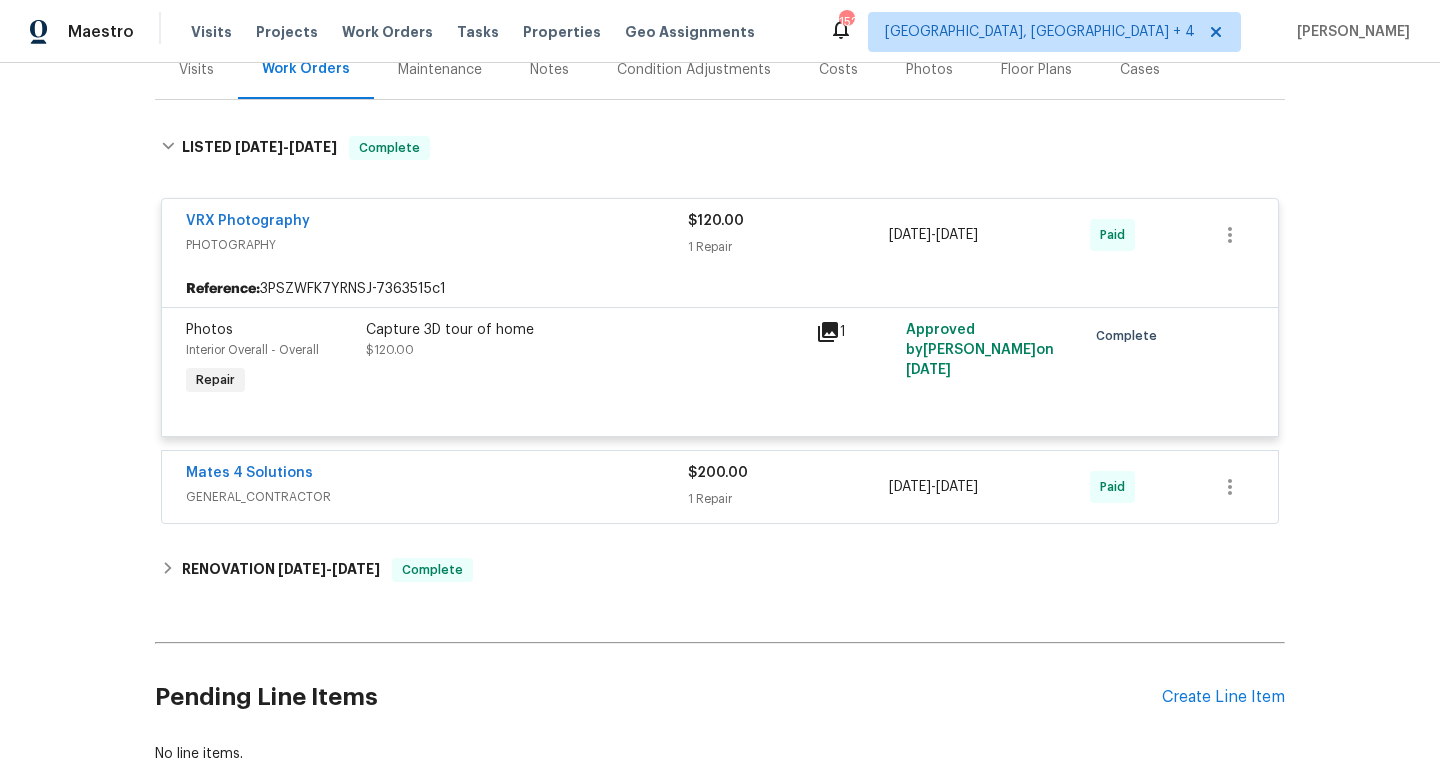 click on "Visits" at bounding box center (196, 69) 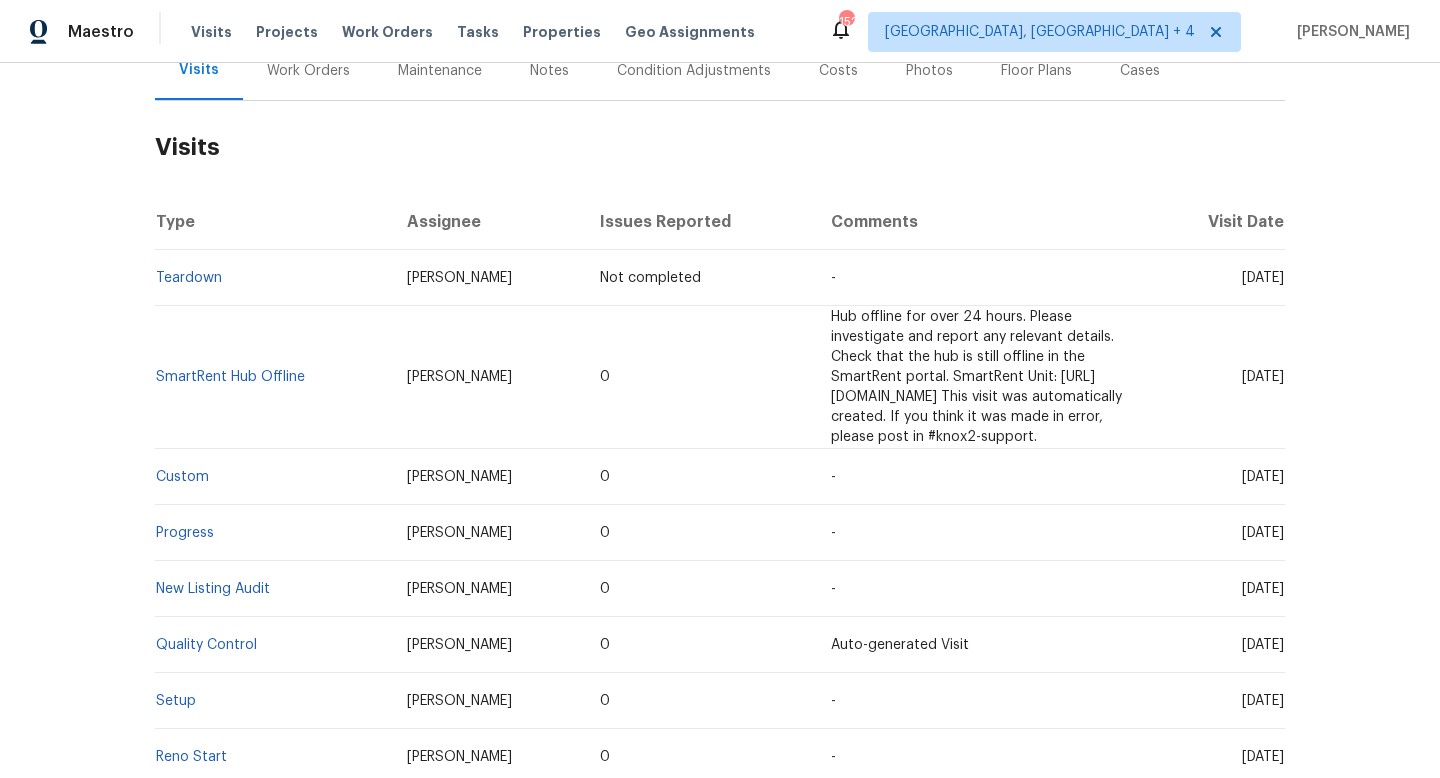 scroll, scrollTop: 150, scrollLeft: 0, axis: vertical 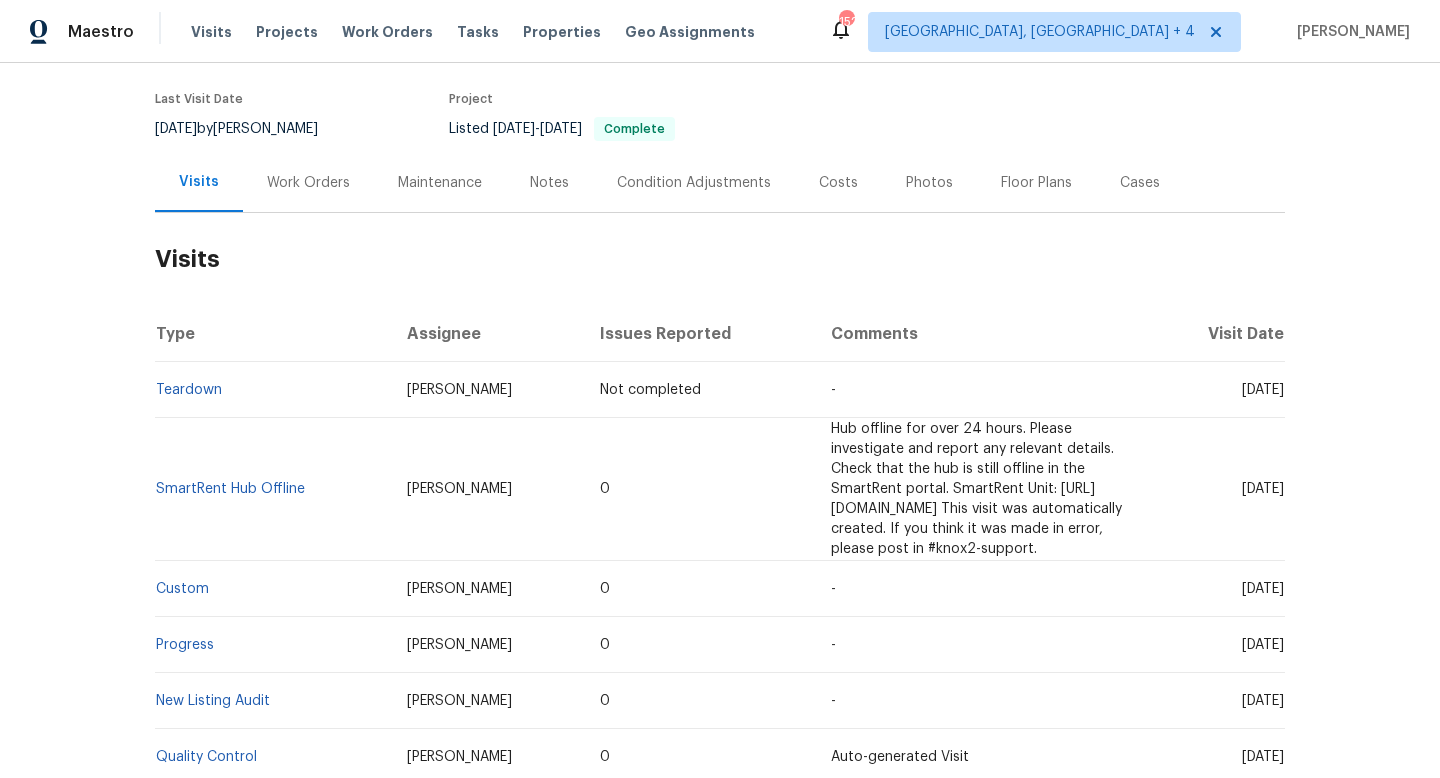 click on "Cases" at bounding box center [1140, 182] 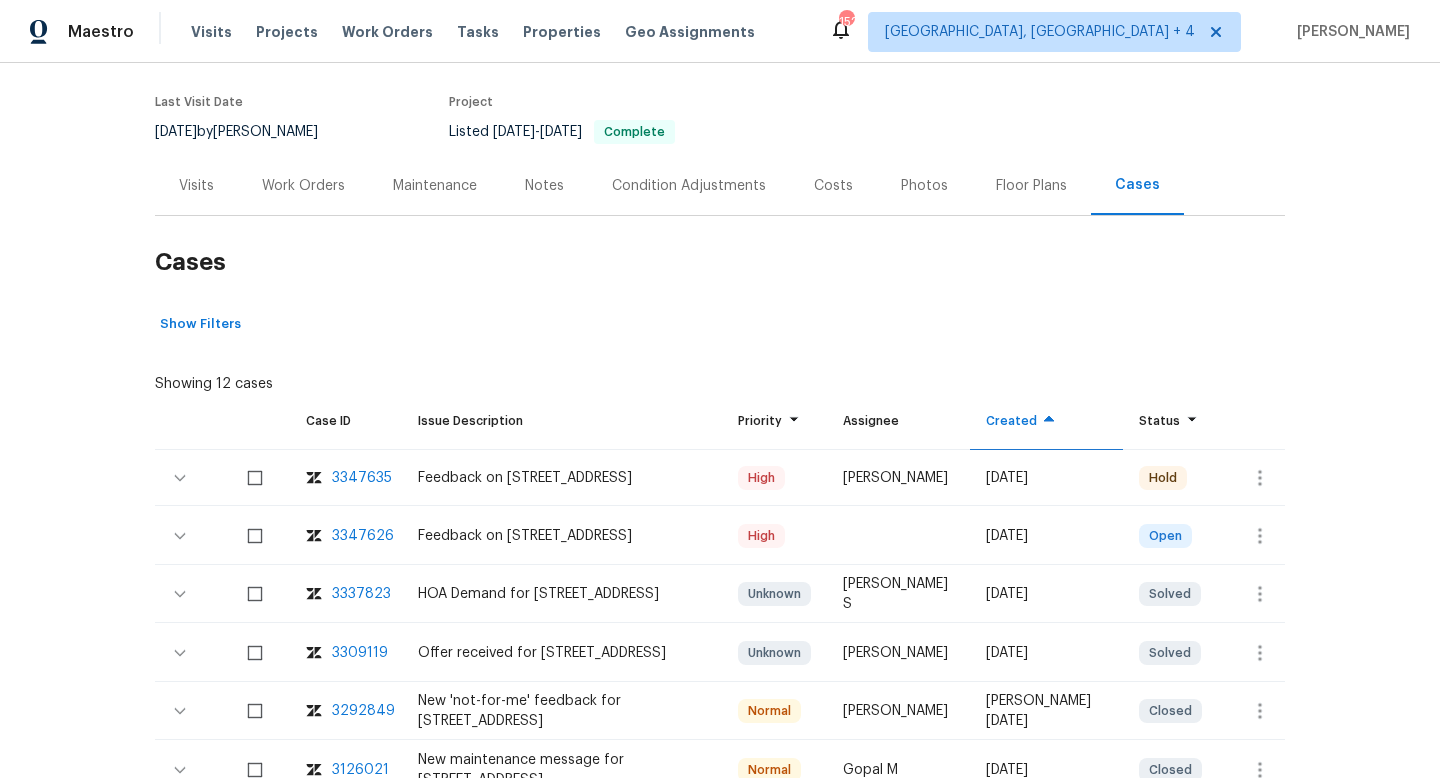 scroll, scrollTop: 239, scrollLeft: 0, axis: vertical 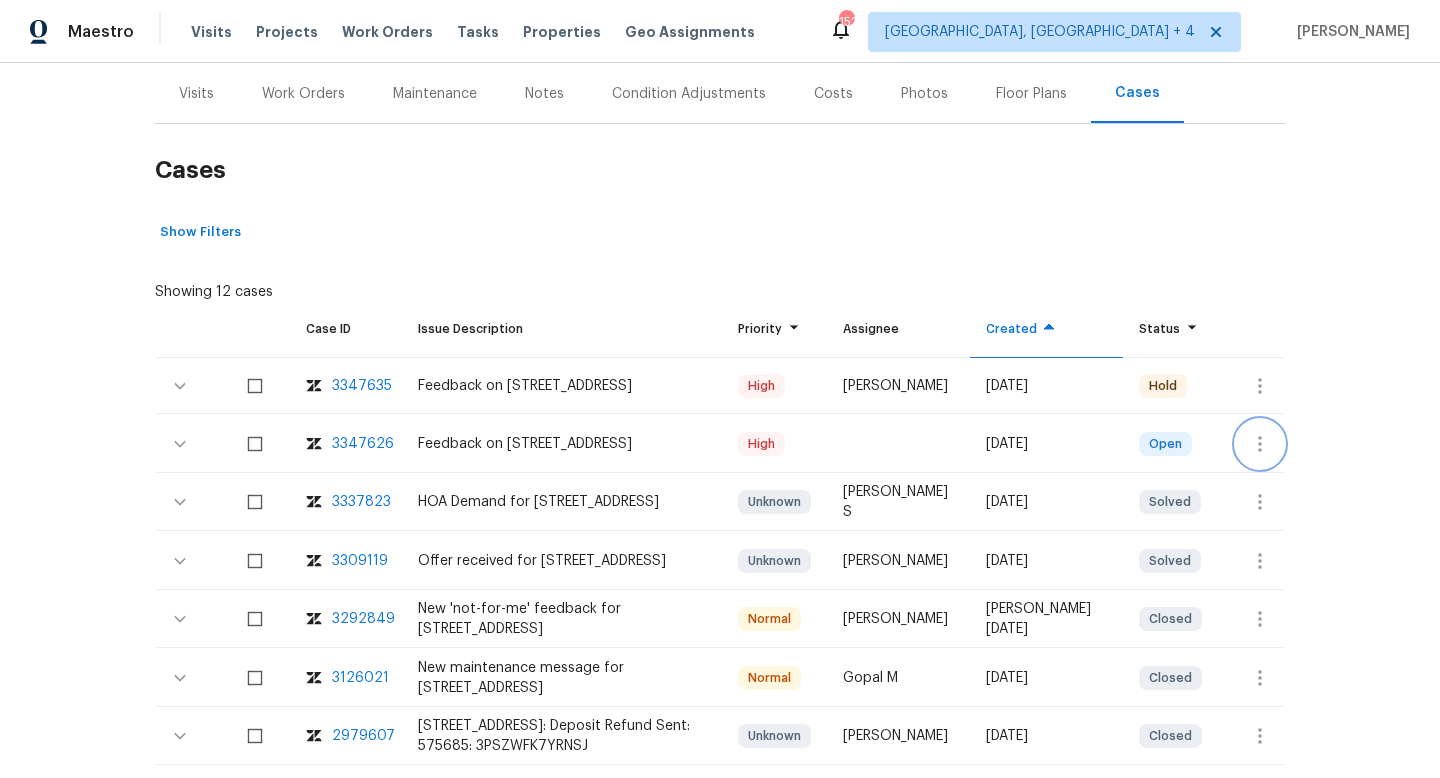 click 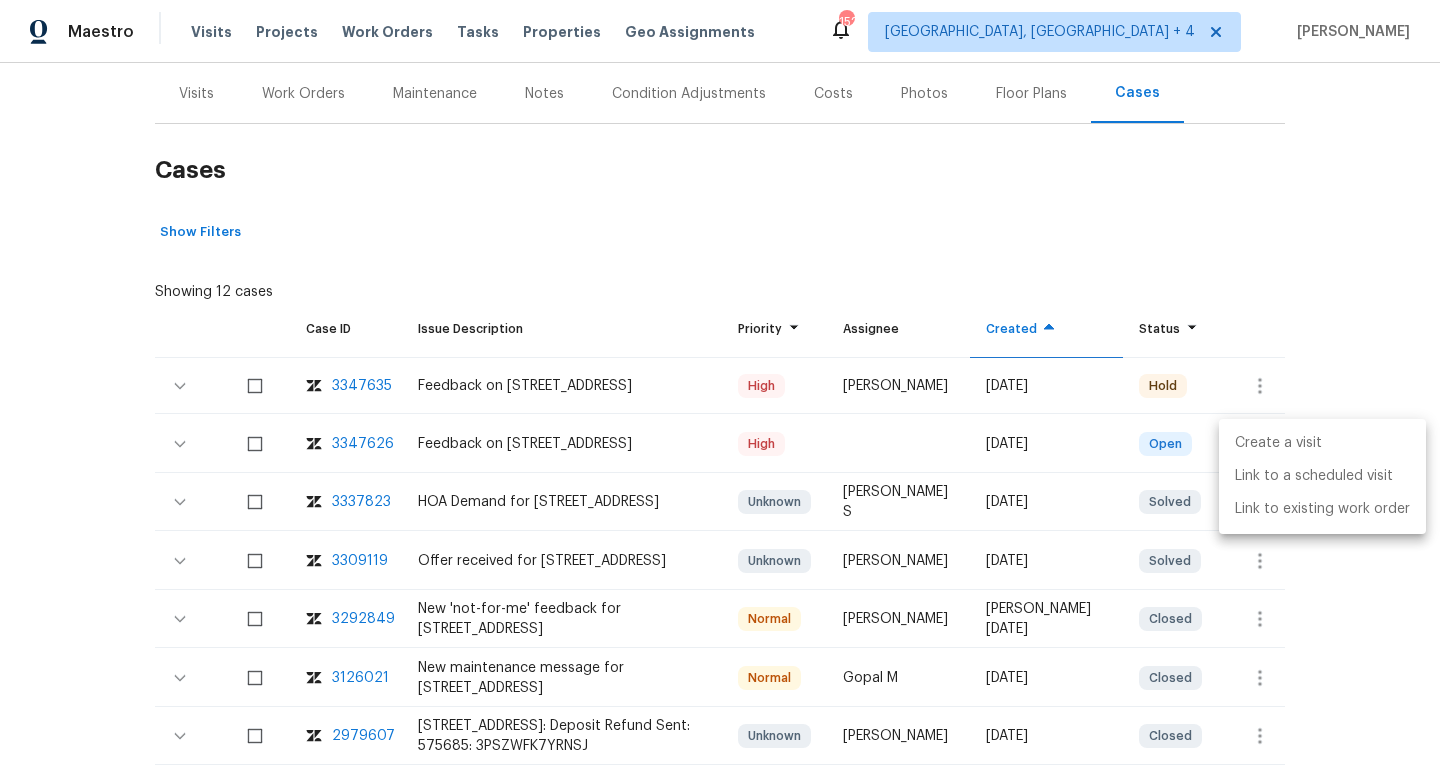 click on "Create a visit" at bounding box center [1322, 443] 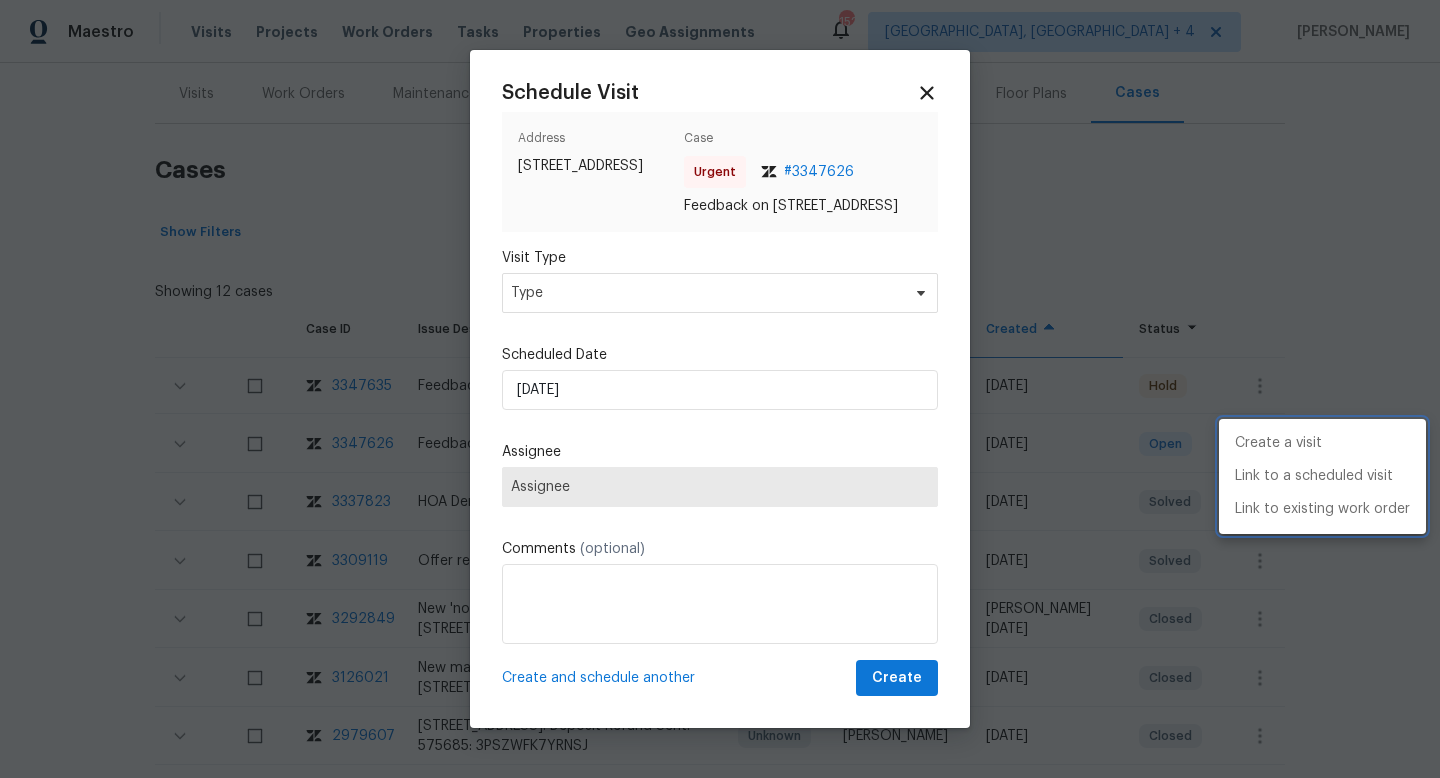 click at bounding box center [720, 389] 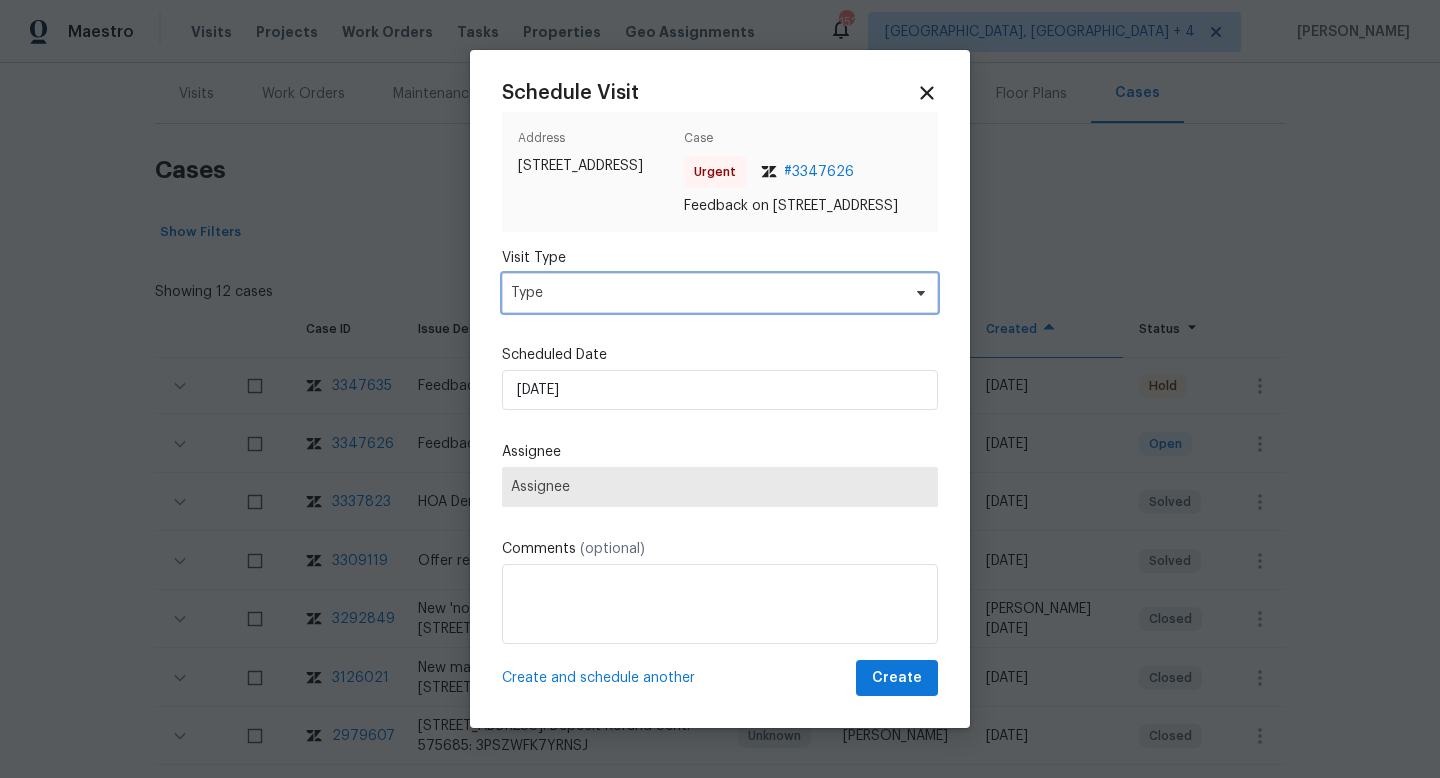 click on "Type" at bounding box center (705, 293) 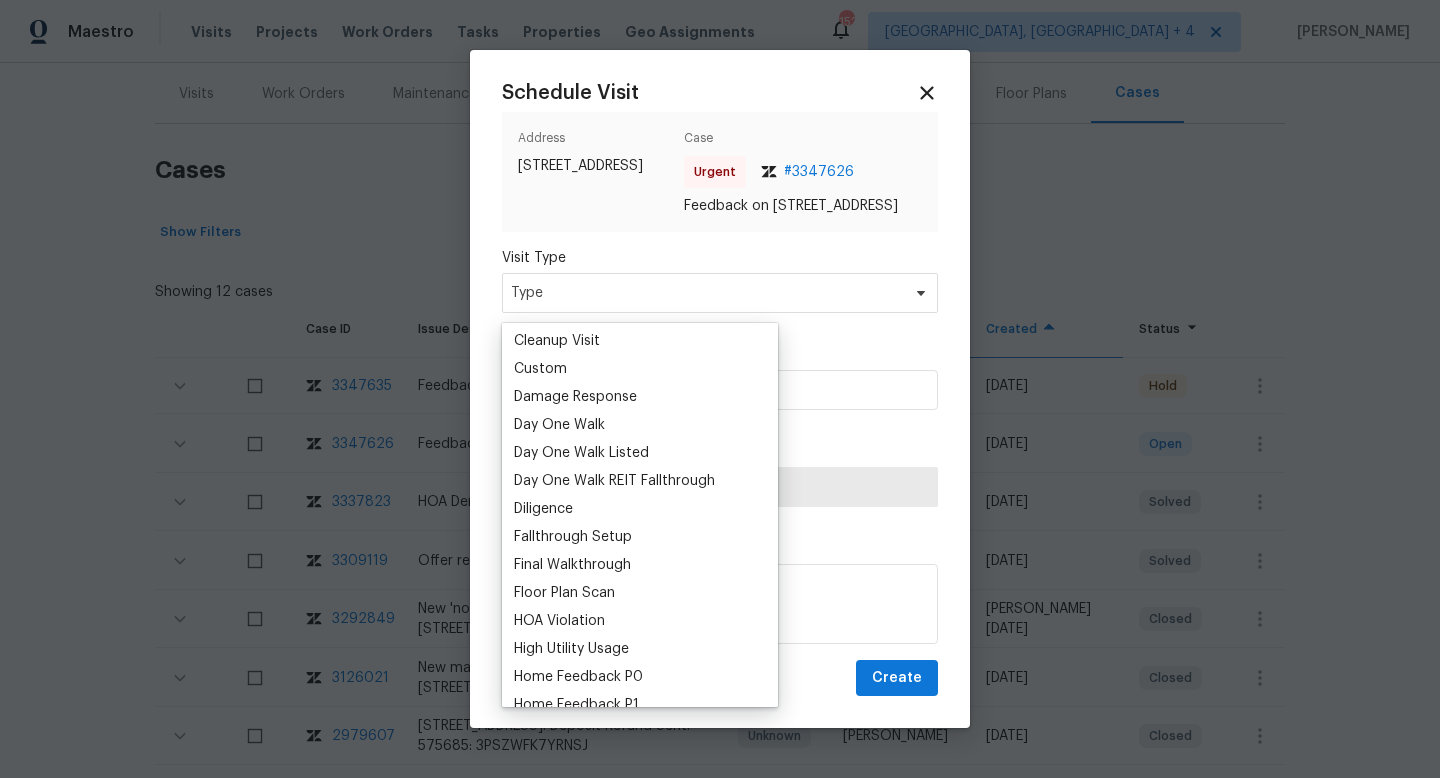scroll, scrollTop: 444, scrollLeft: 0, axis: vertical 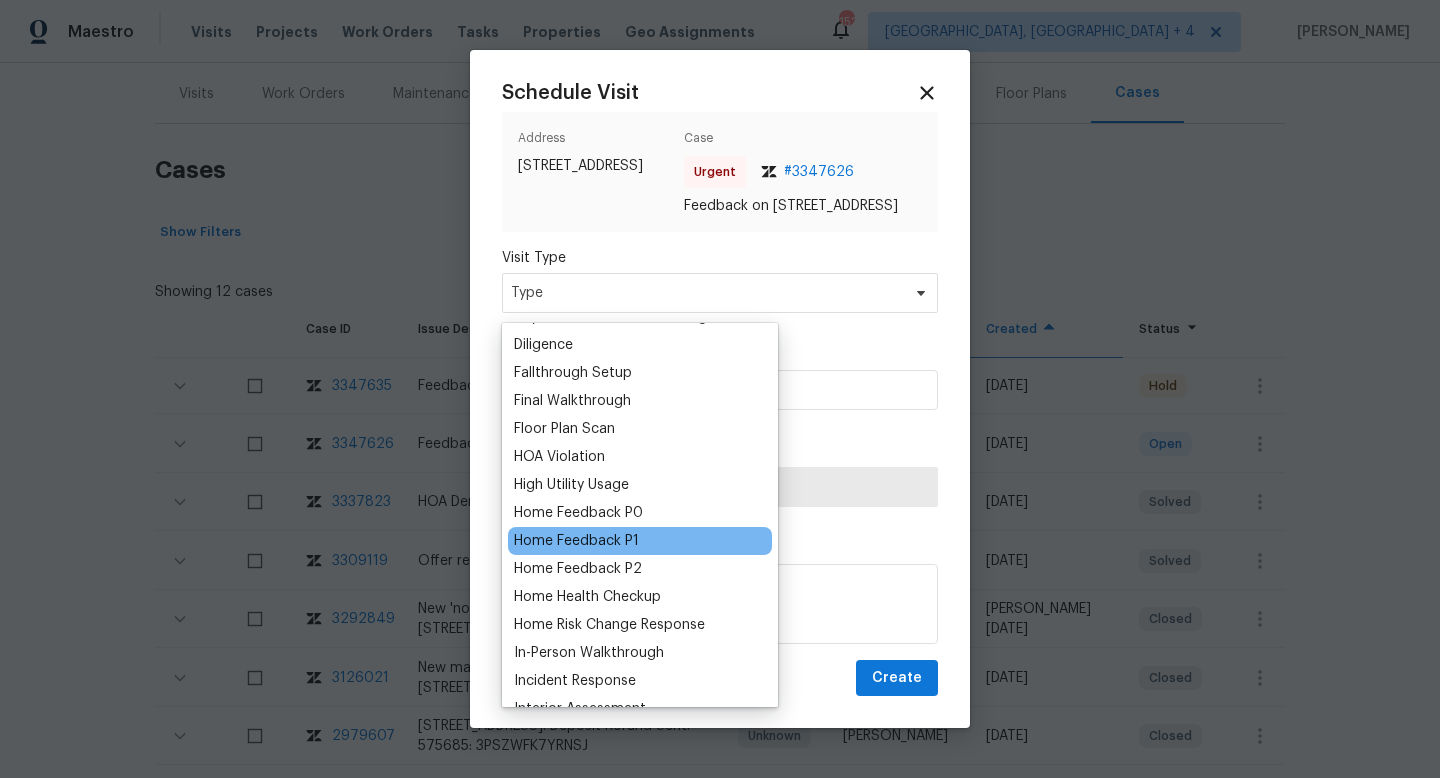 click on "Home Feedback P1" at bounding box center (576, 541) 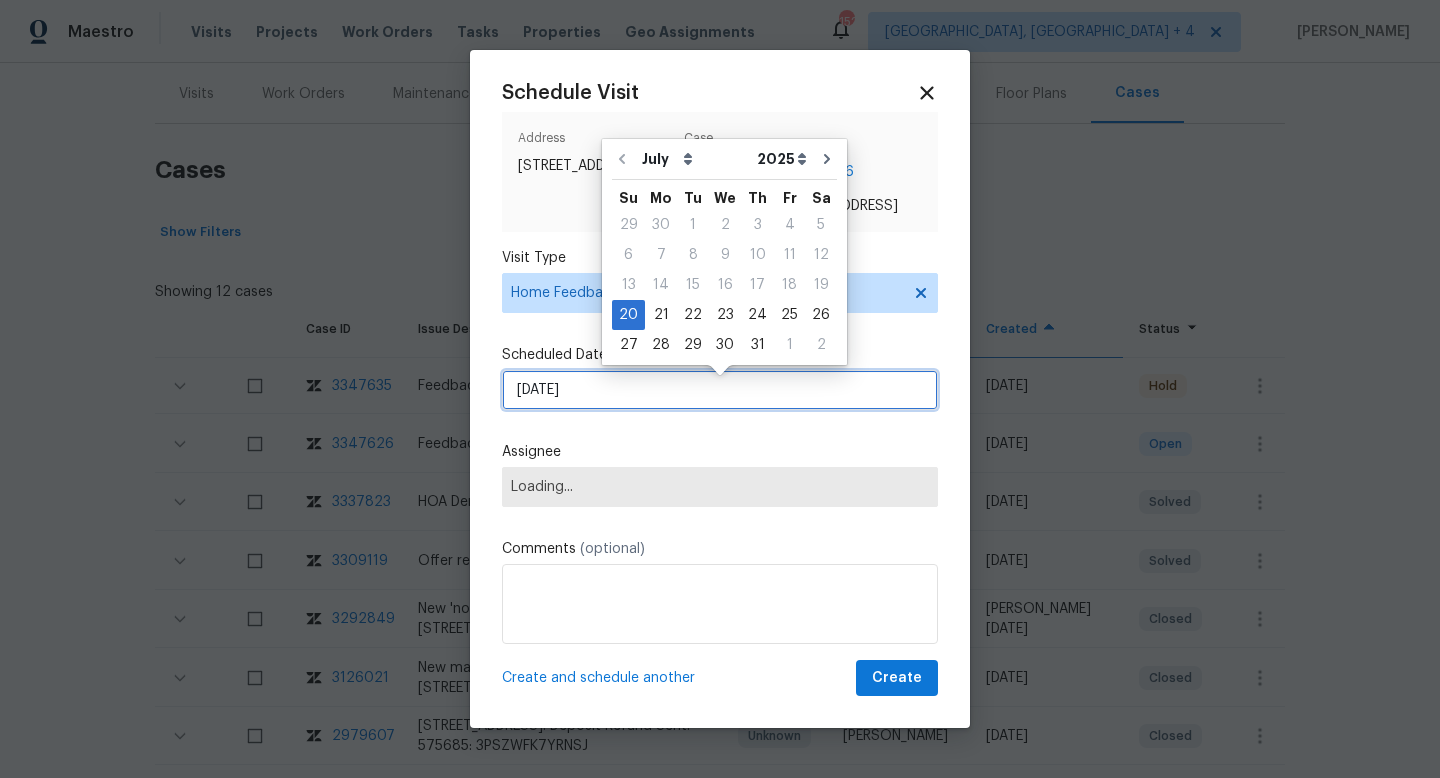 click on "[DATE]" at bounding box center [720, 390] 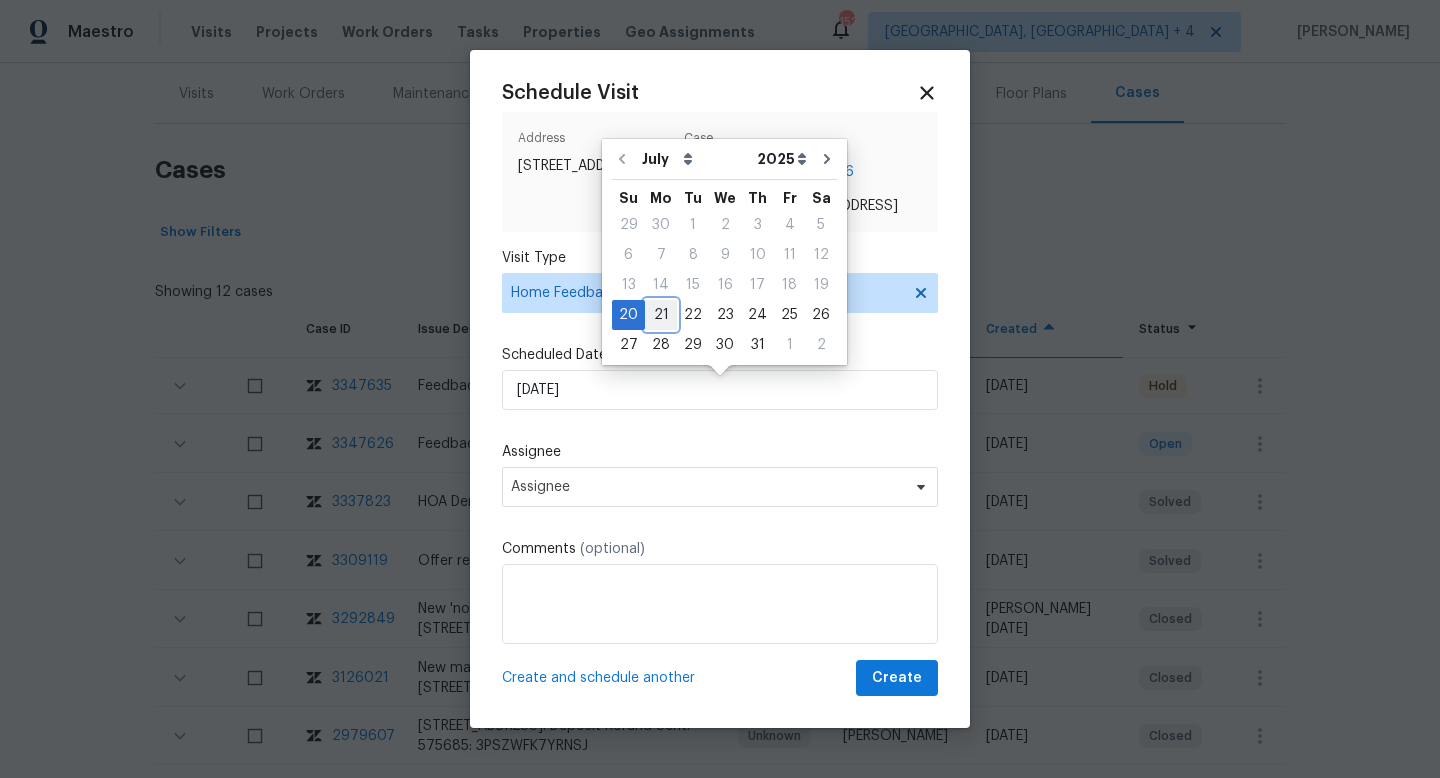 click on "21" at bounding box center [661, 315] 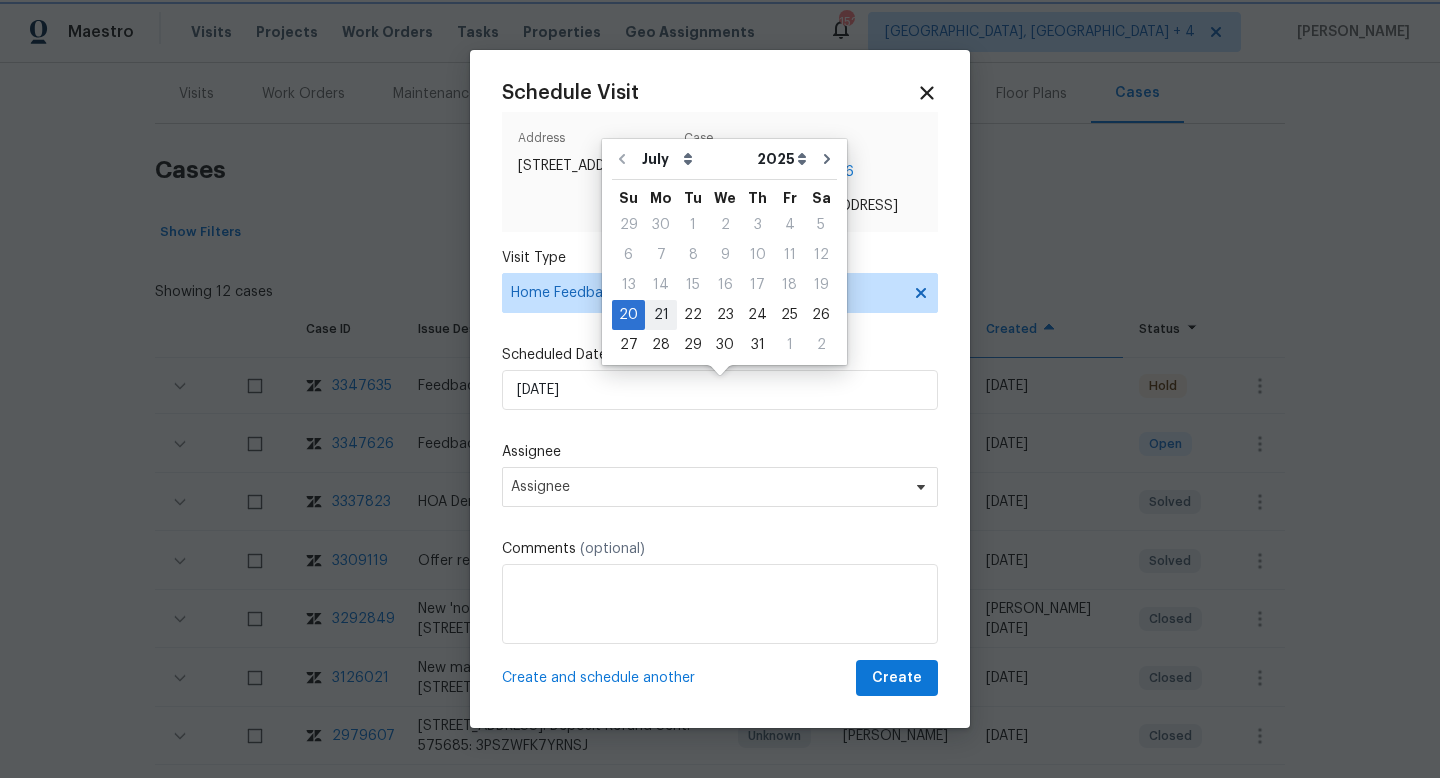 type on "[DATE]" 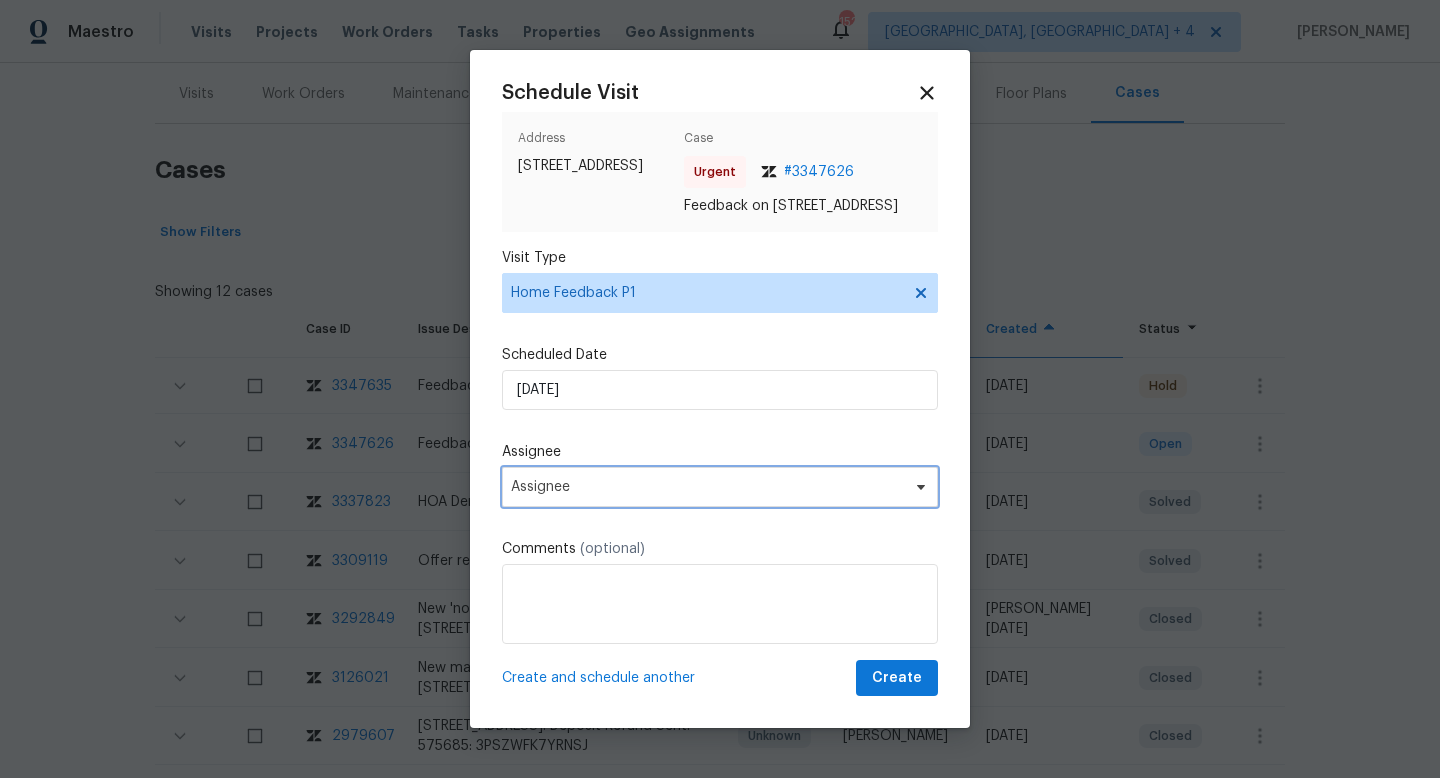 click on "Assignee" at bounding box center (707, 487) 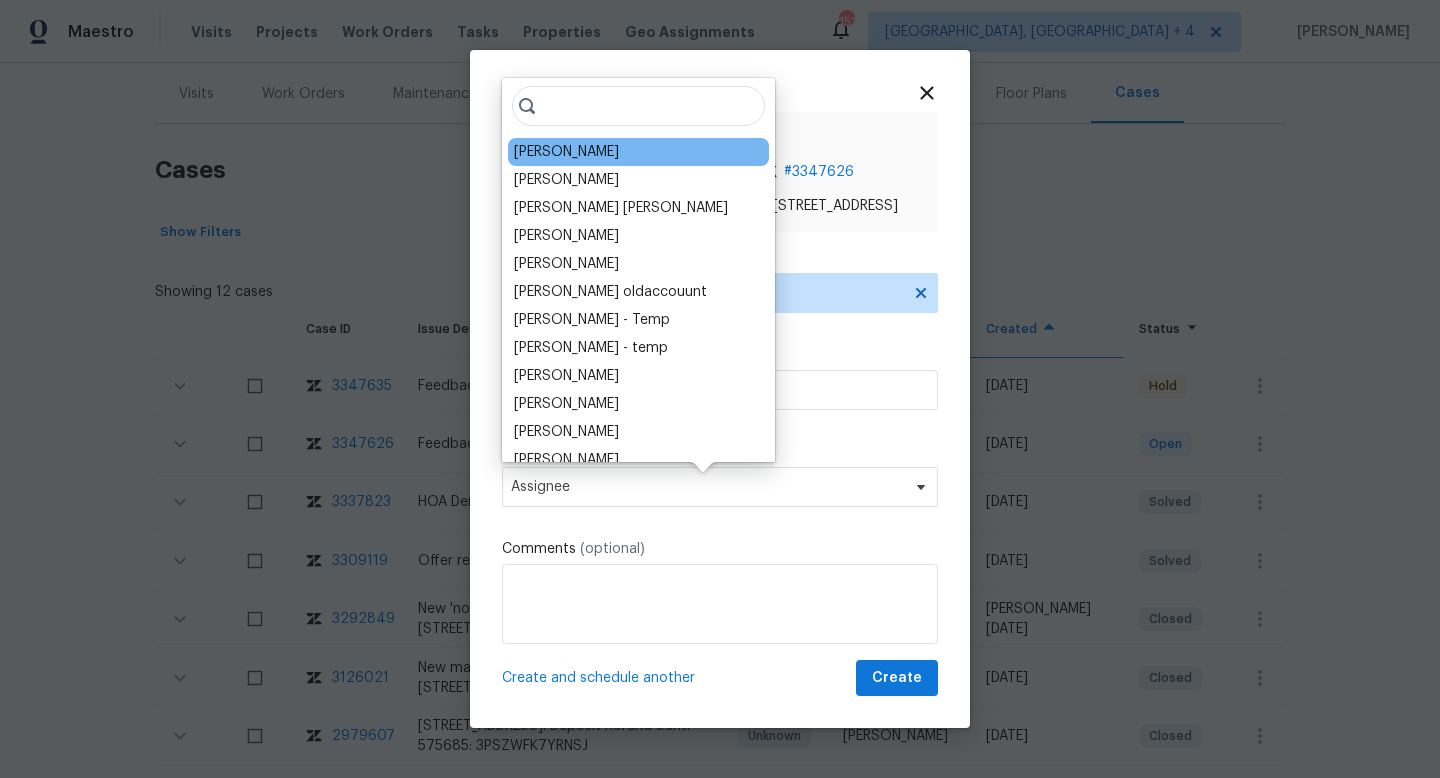 click on "[PERSON_NAME]" at bounding box center (638, 152) 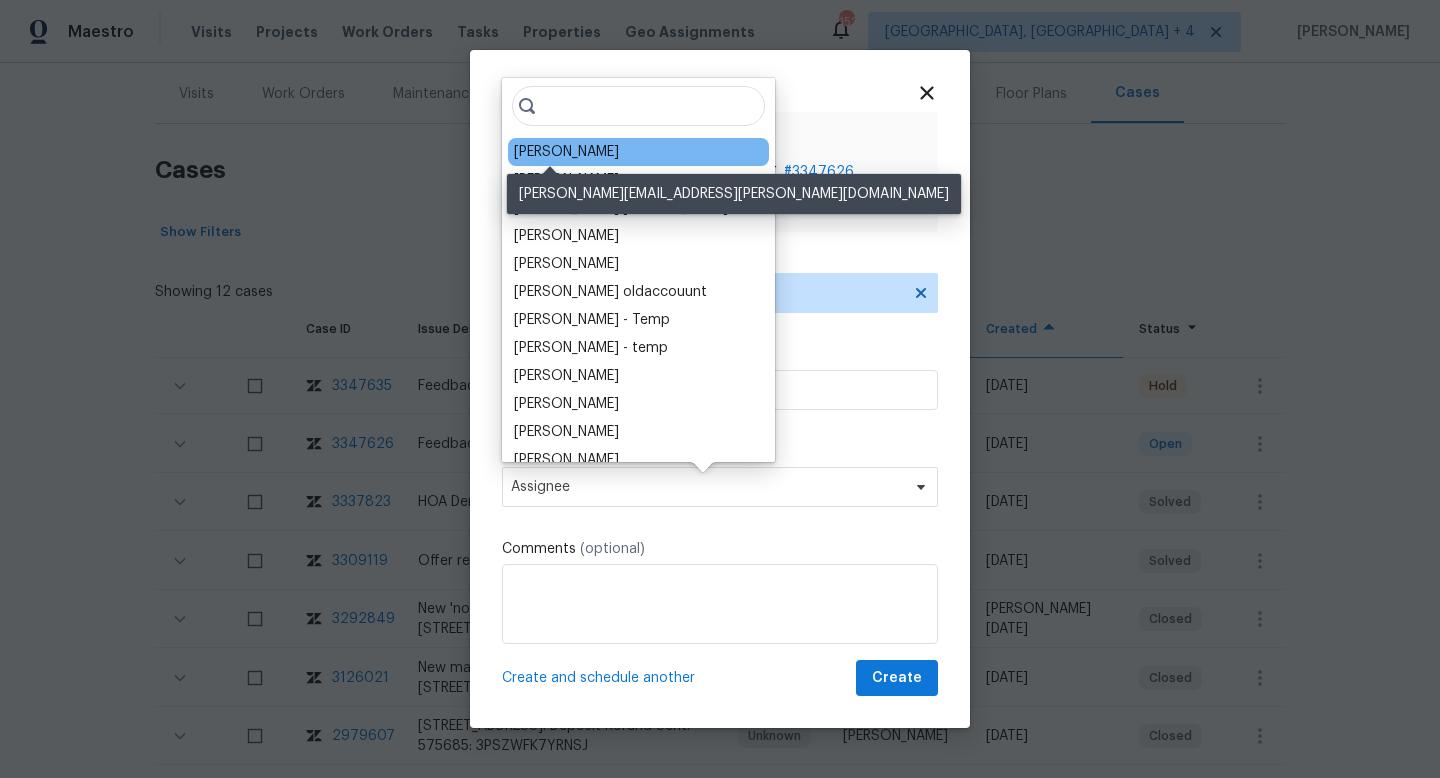 click on "[PERSON_NAME]" at bounding box center [566, 152] 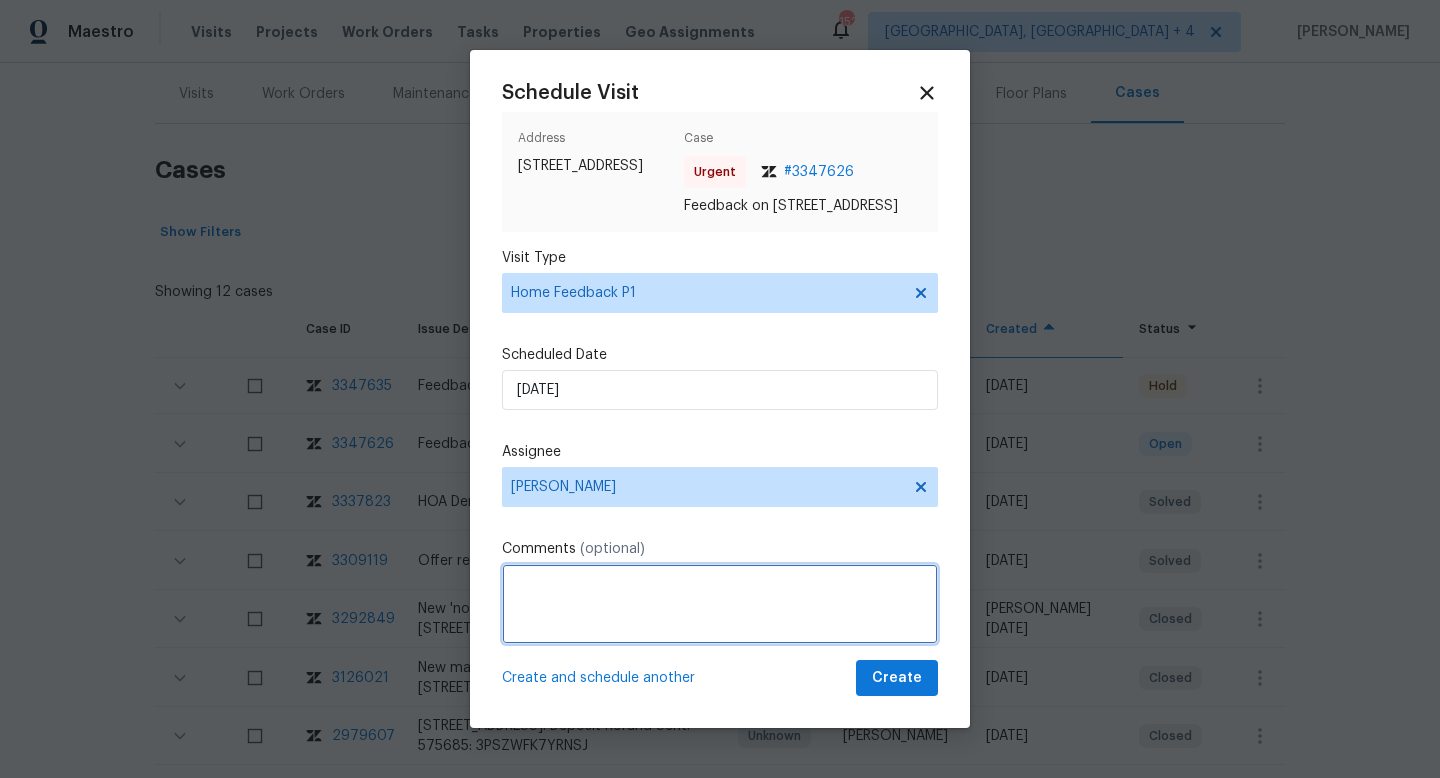 click at bounding box center [720, 604] 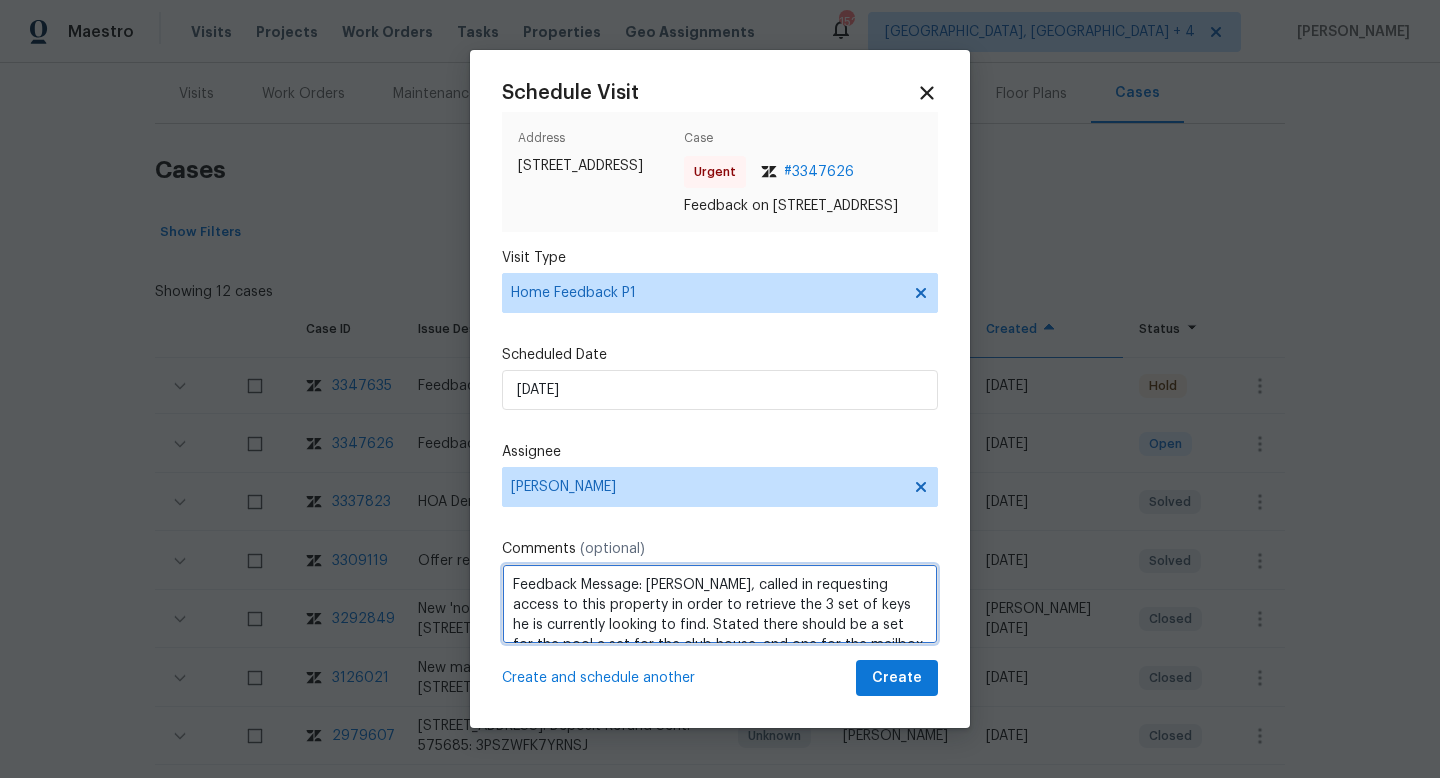scroll, scrollTop: 9, scrollLeft: 0, axis: vertical 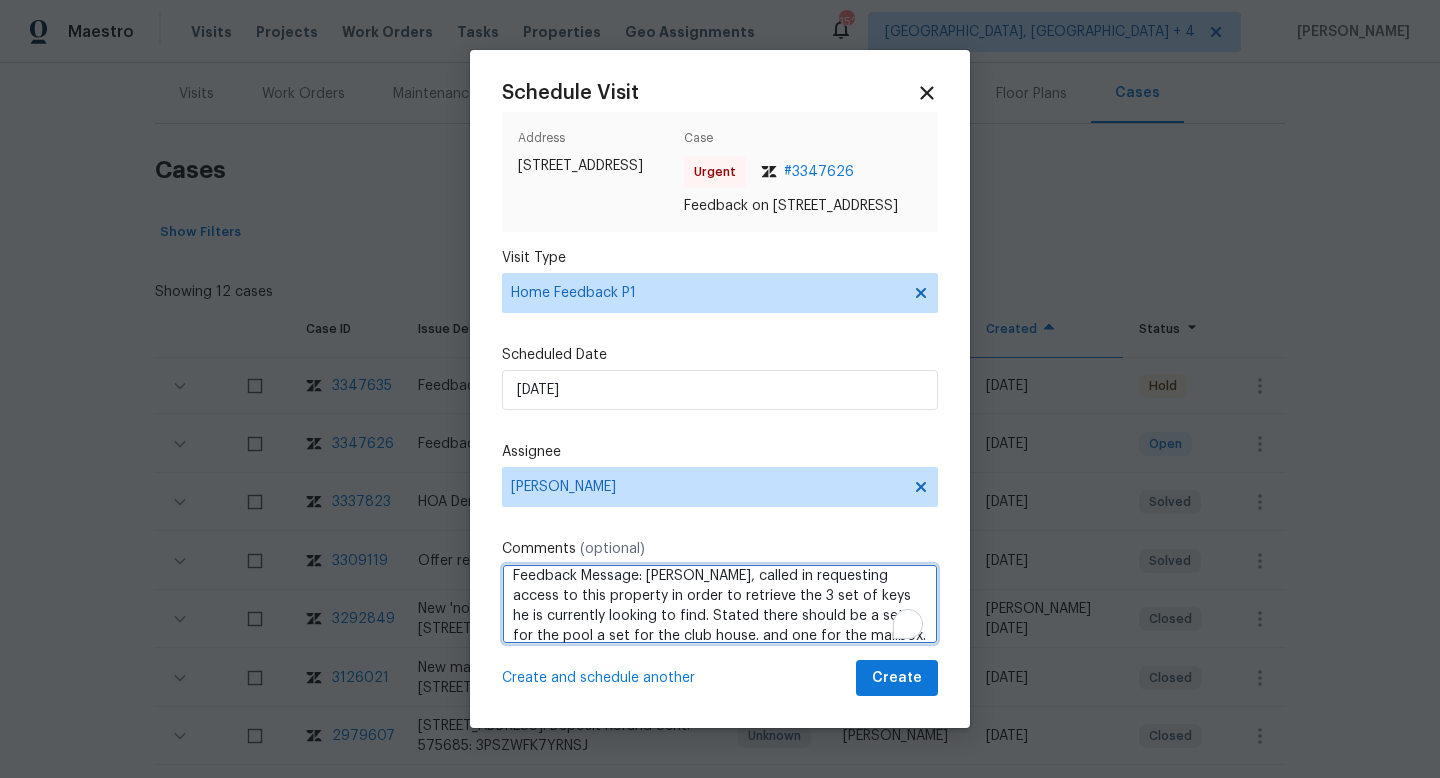 type on "Feedback Message: [PERSON_NAME], called in requesting access to this property in order to retrieve the 3 set of keys he is currently looking to find. Stated there should be a set for the pool a set for the club house. and one for the mailbox." 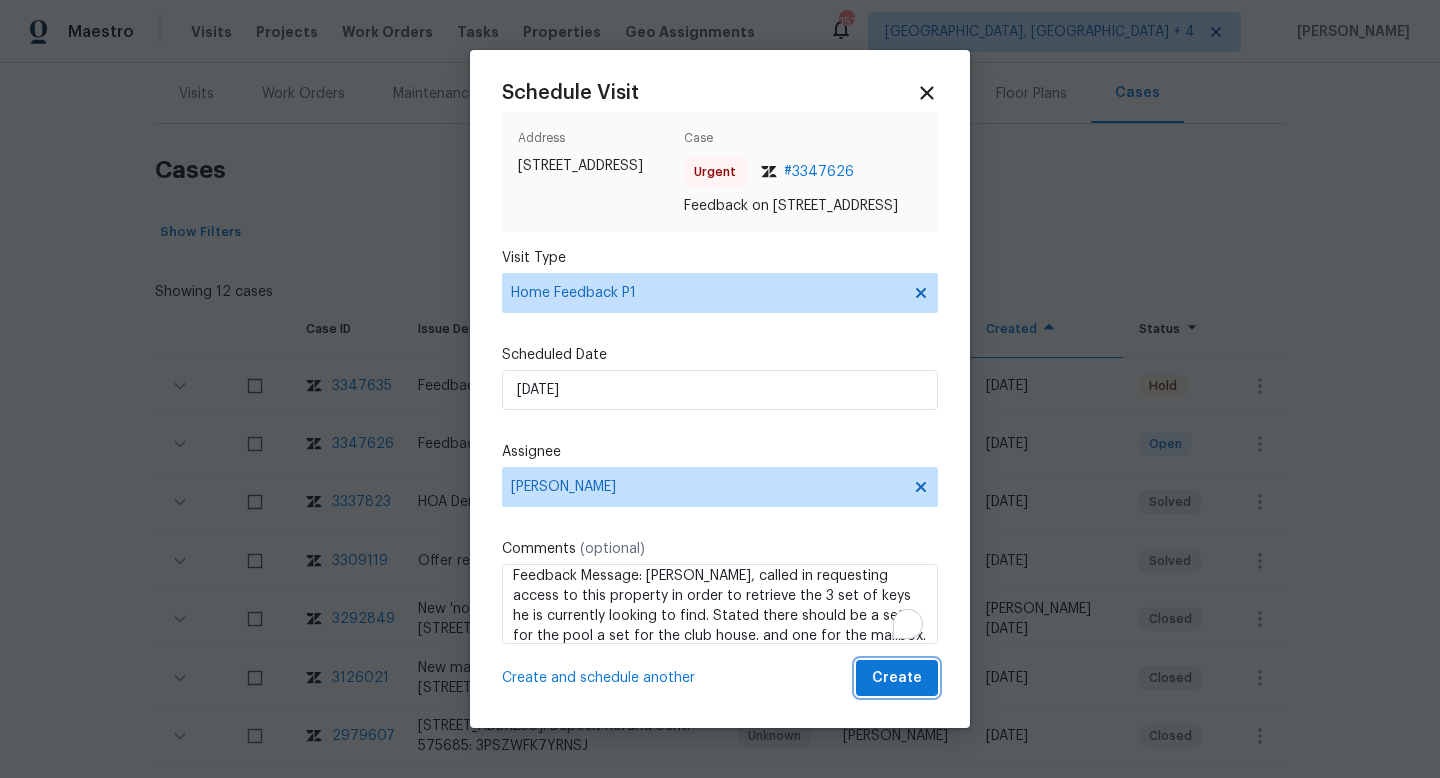 click on "Create" at bounding box center [897, 678] 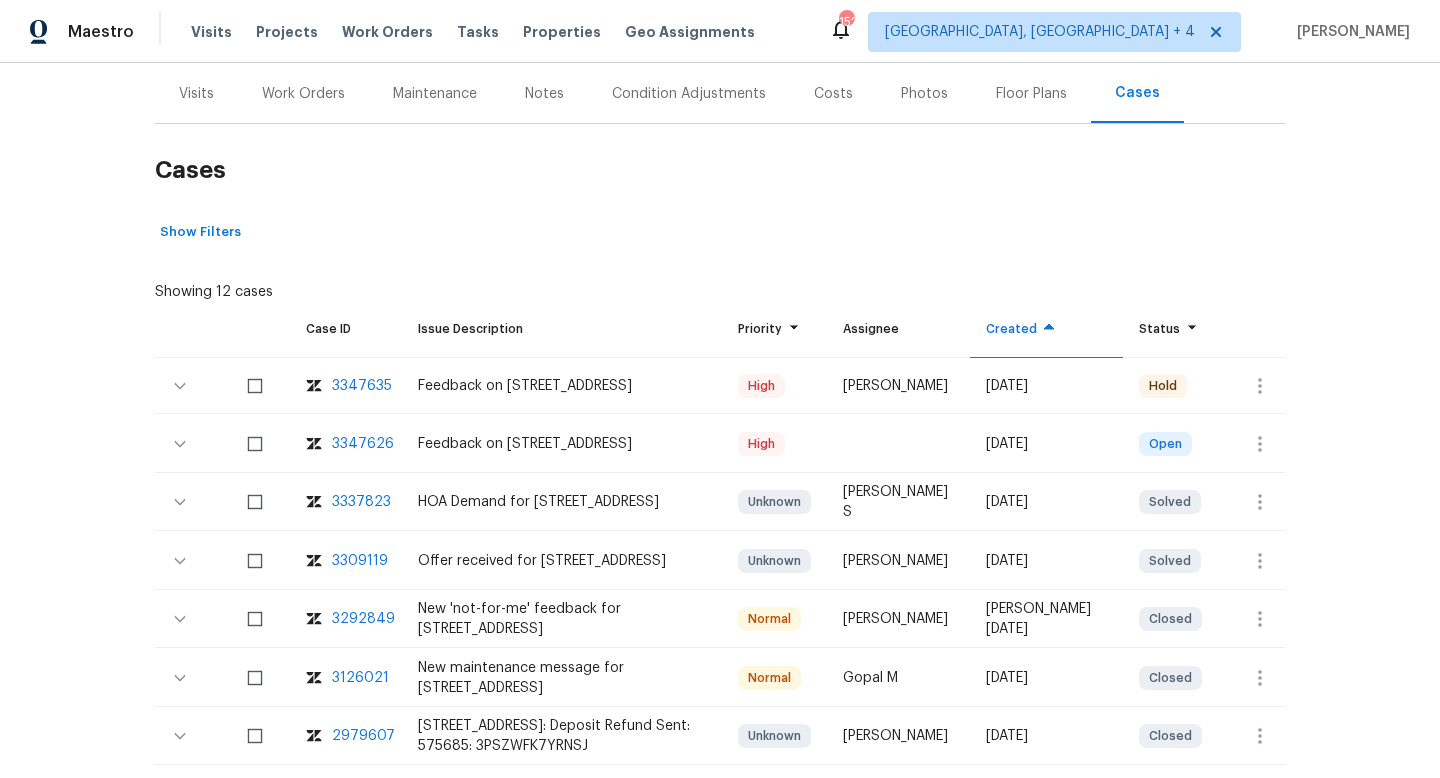 click on "Visits" at bounding box center (196, 93) 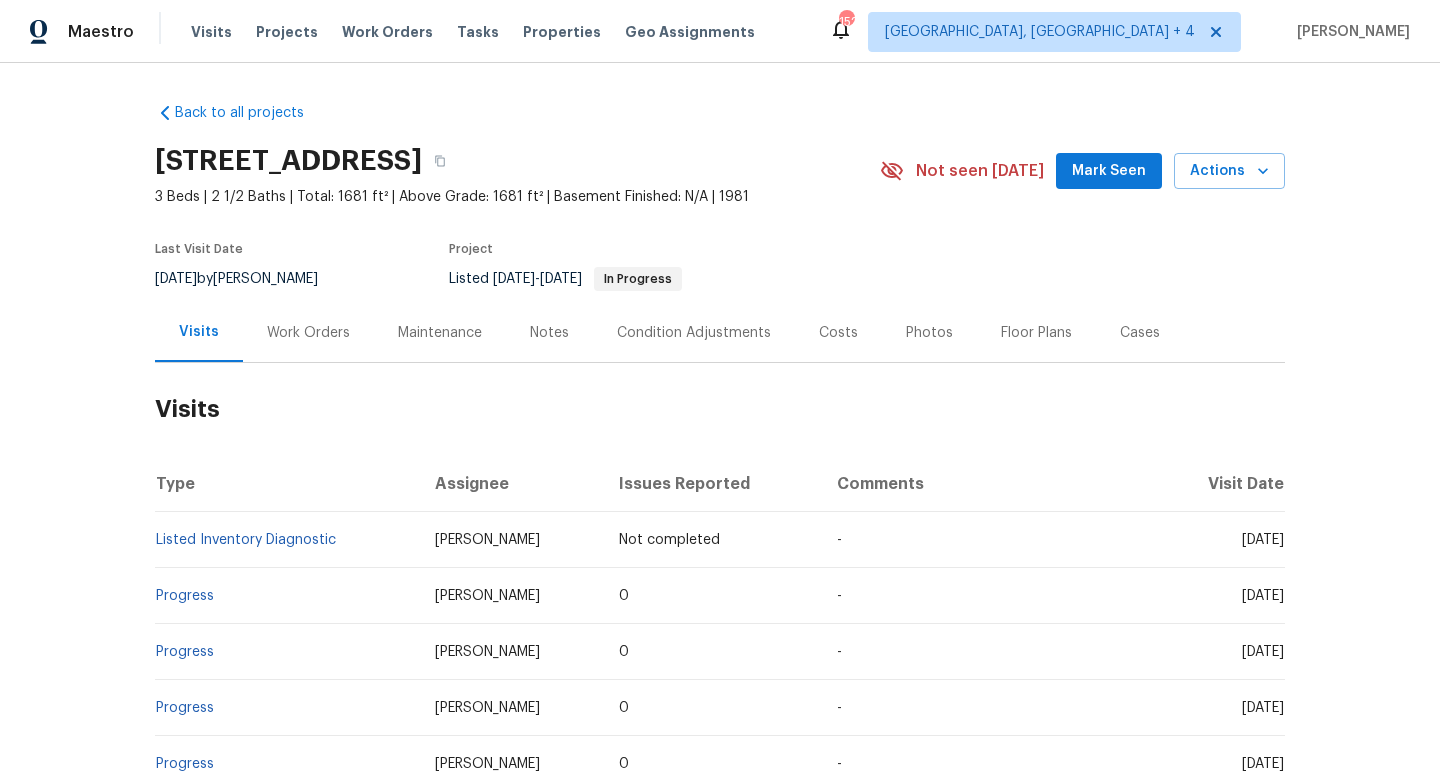 scroll, scrollTop: 0, scrollLeft: 0, axis: both 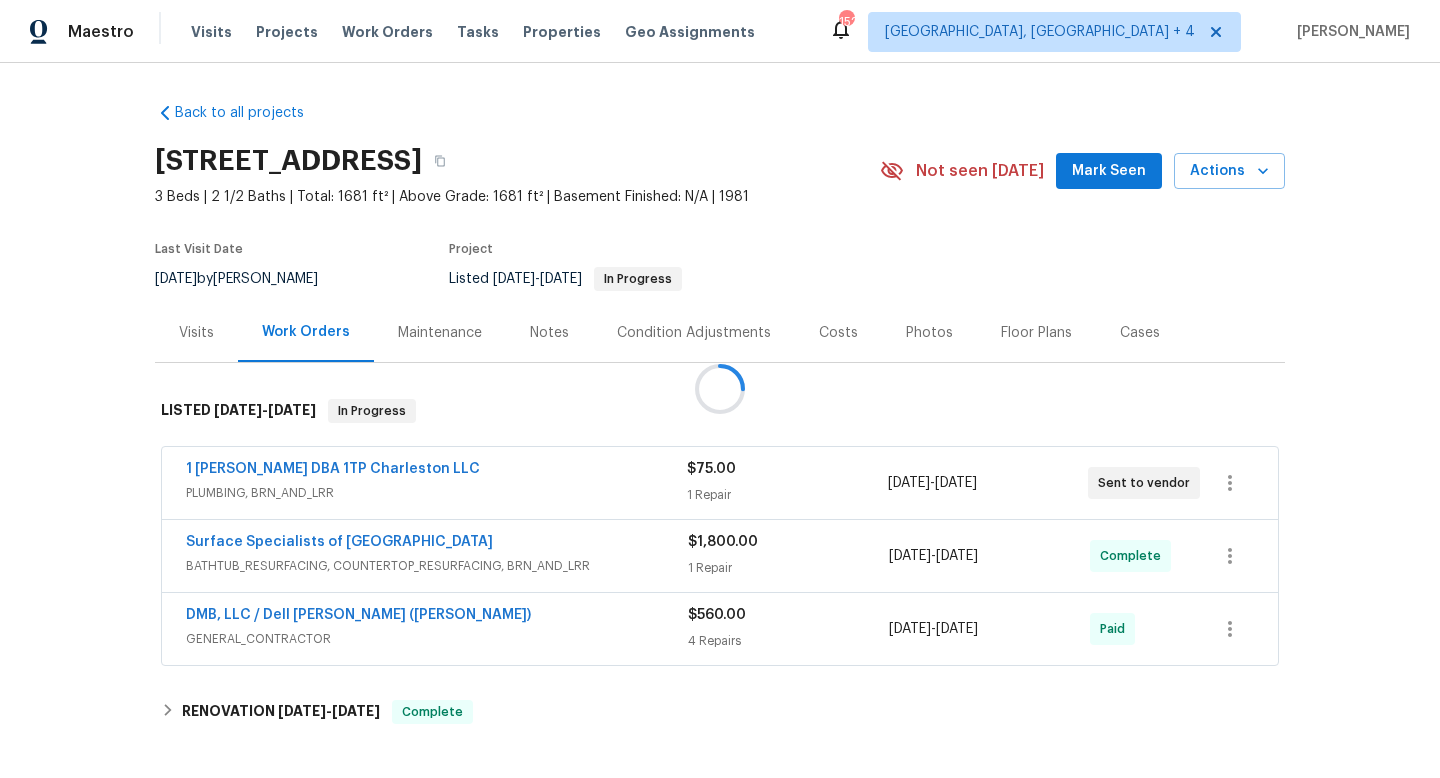 click on "PLUMBING, BRN_AND_LRR" at bounding box center (436, 493) 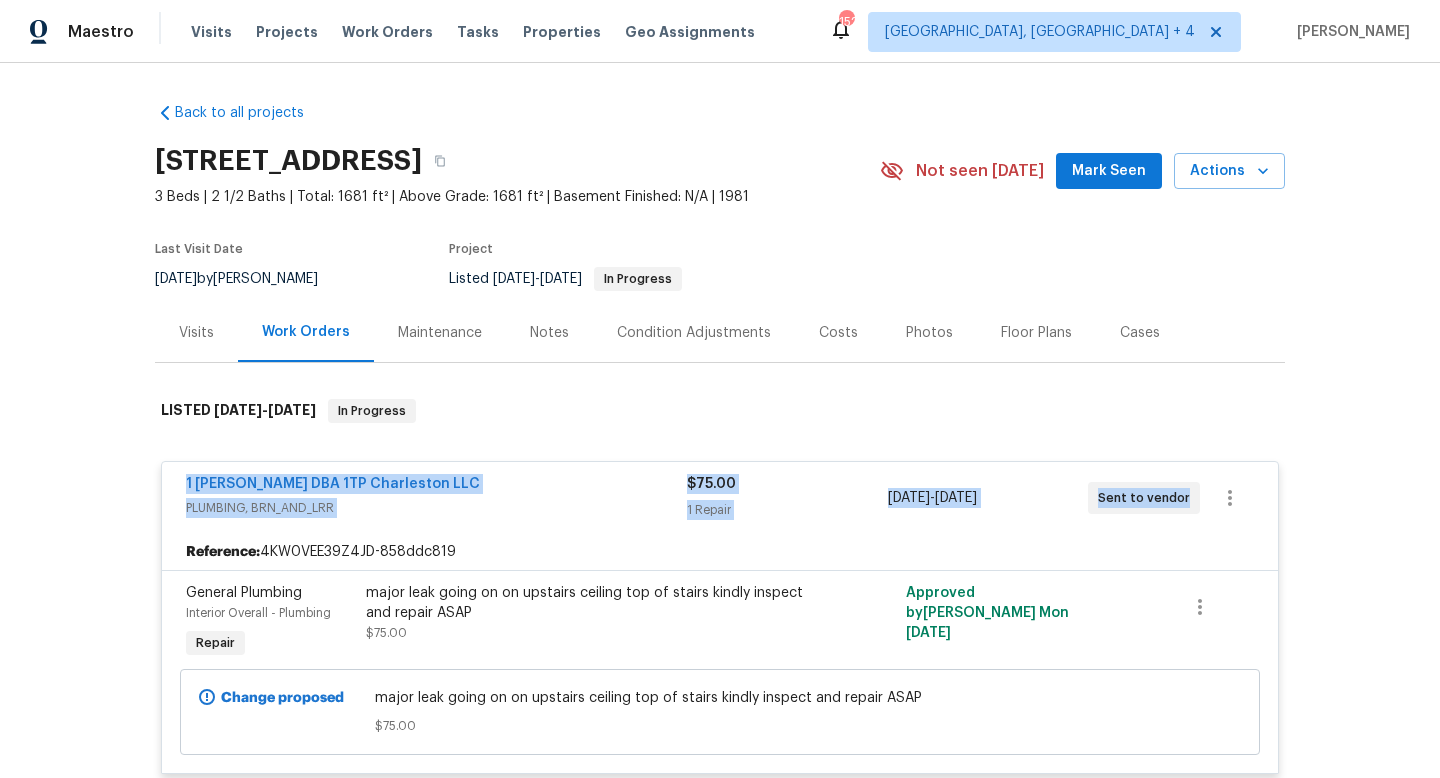 drag, startPoint x: 1190, startPoint y: 502, endPoint x: 162, endPoint y: 482, distance: 1028.1946 